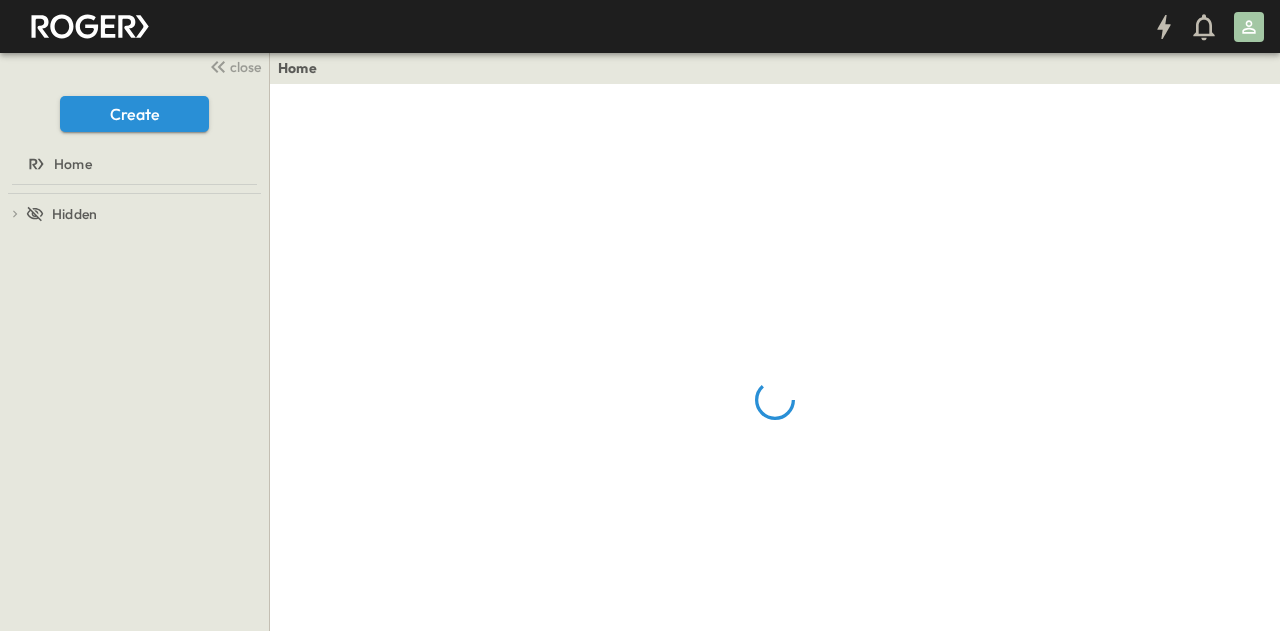 scroll, scrollTop: 0, scrollLeft: 0, axis: both 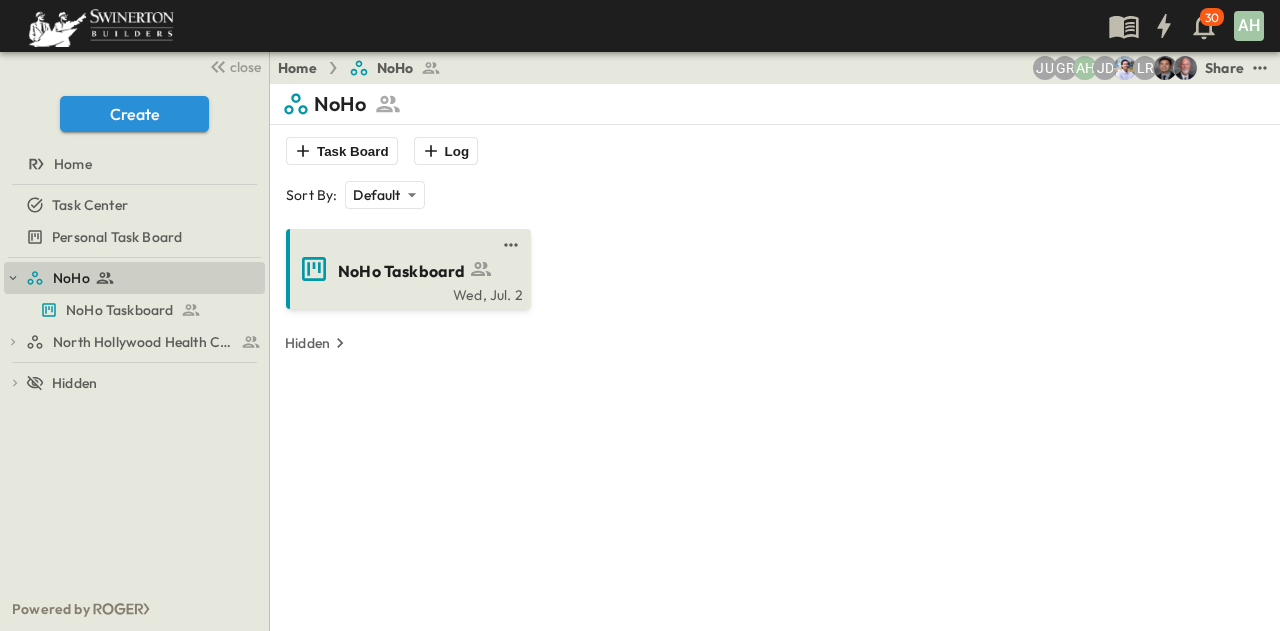 click on "NoHo Taskboard" at bounding box center [401, 271] 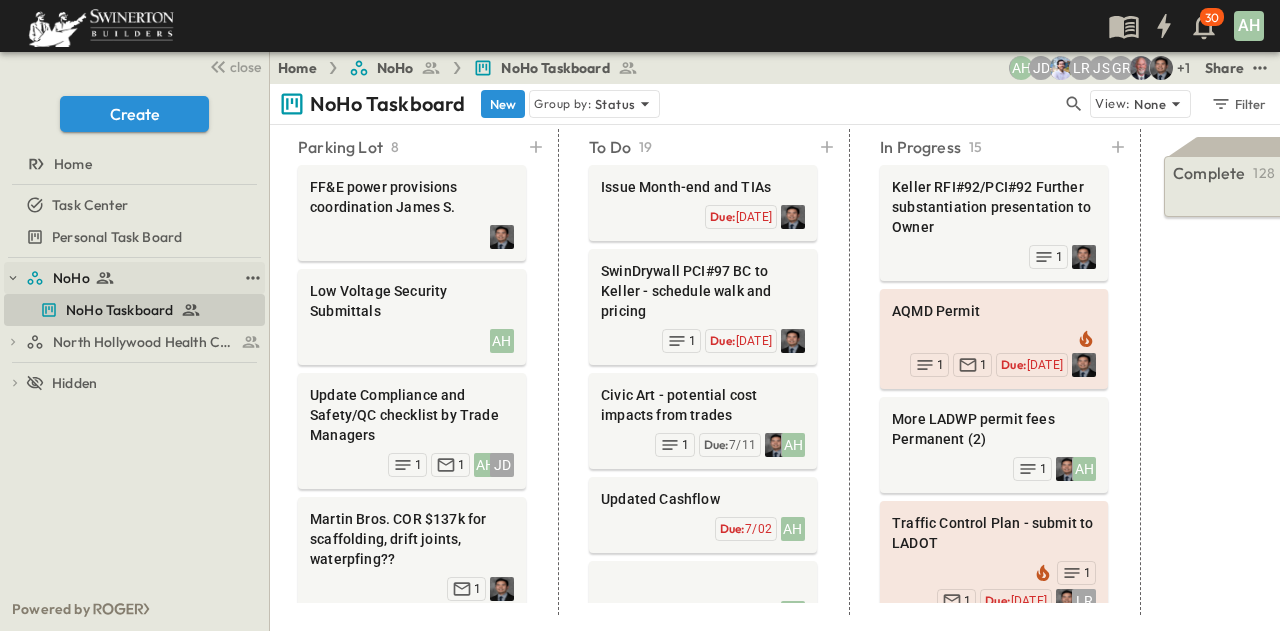click at bounding box center [104, 278] 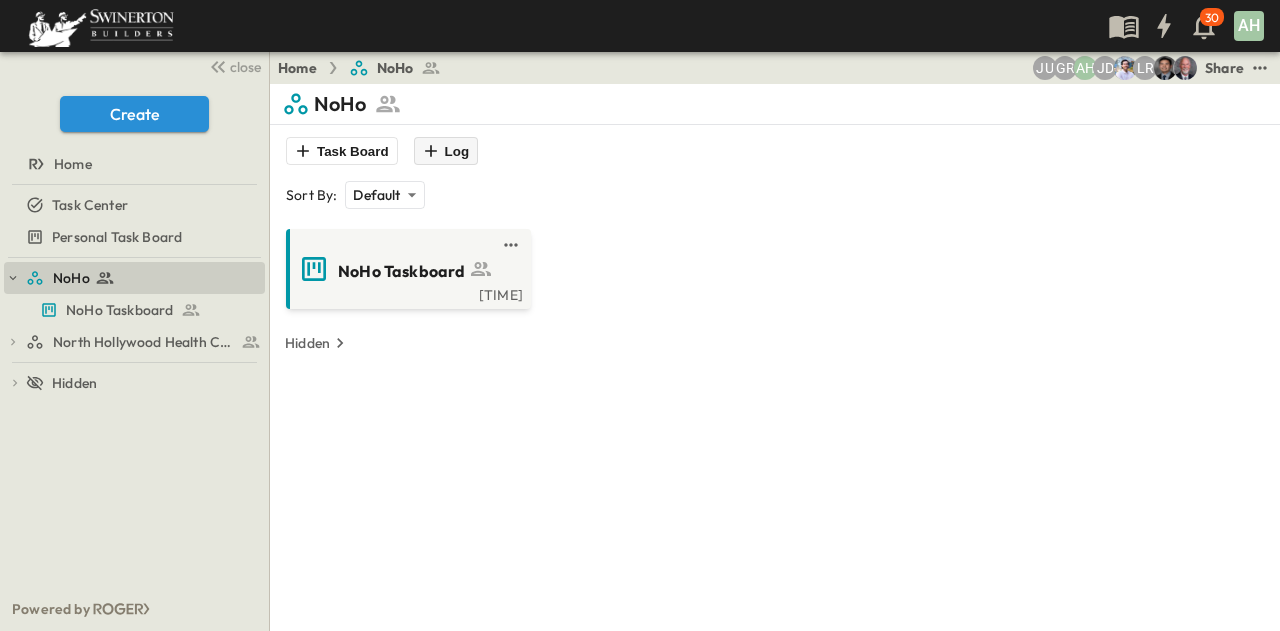 click on "Log" at bounding box center [446, 151] 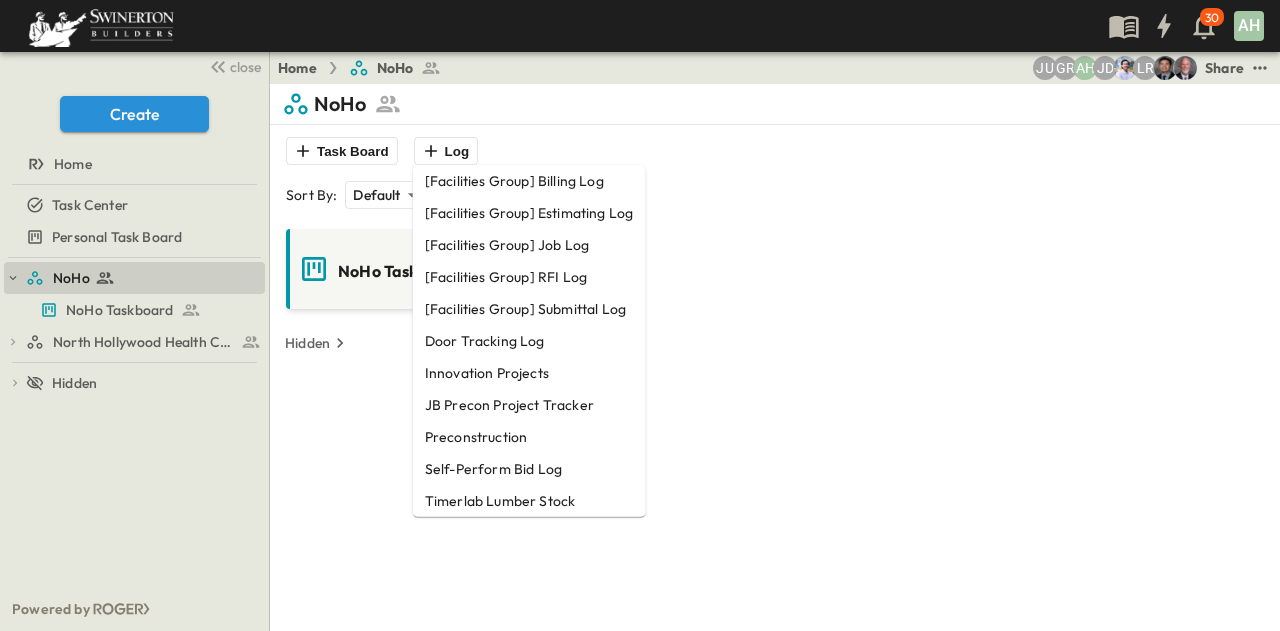 click on "NoHo Taskboard 7:33 AM Hidden" at bounding box center (775, 287) 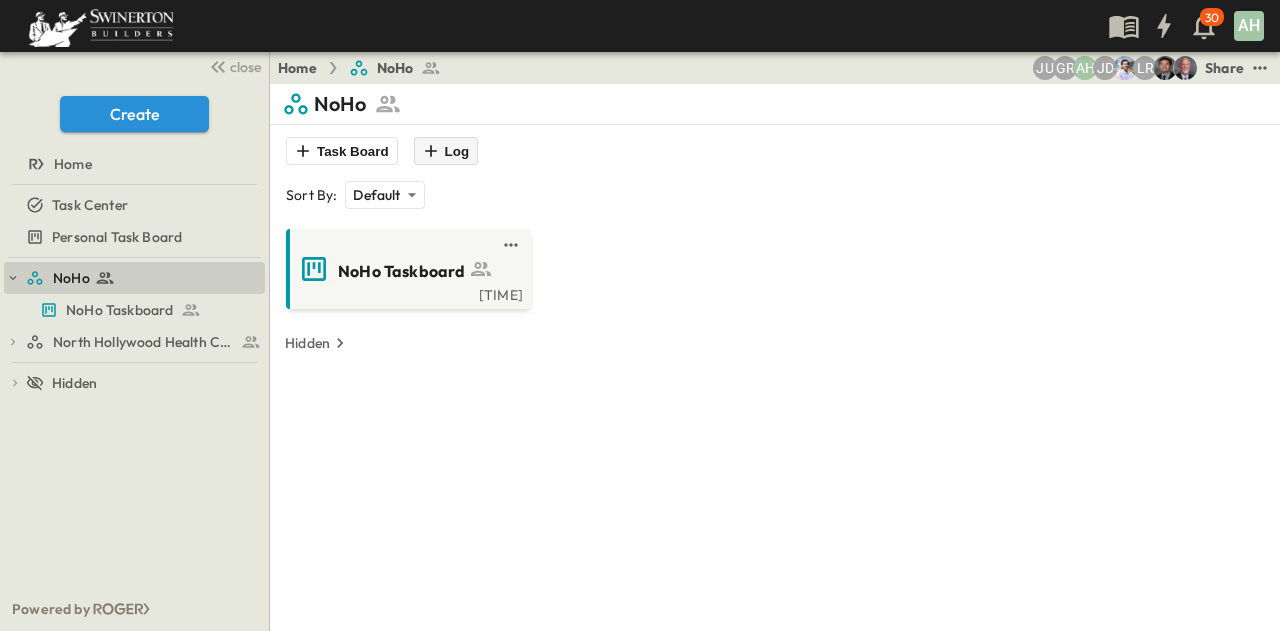 click at bounding box center (303, 151) 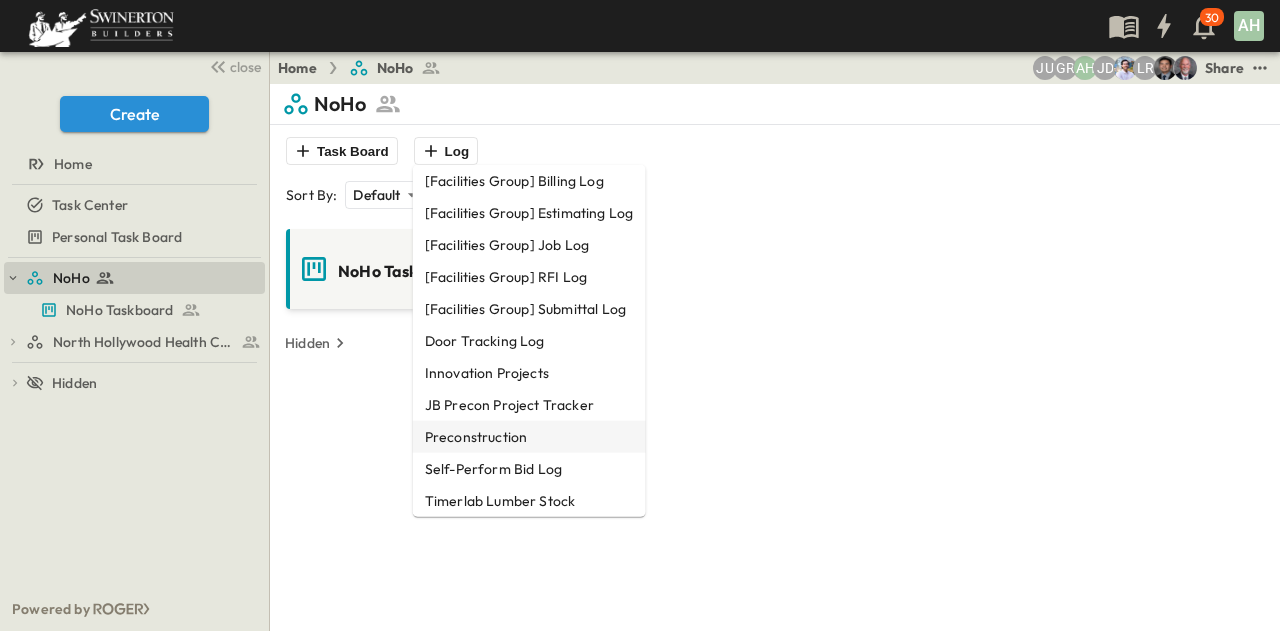 click on "Preconstruction" at bounding box center (529, 181) 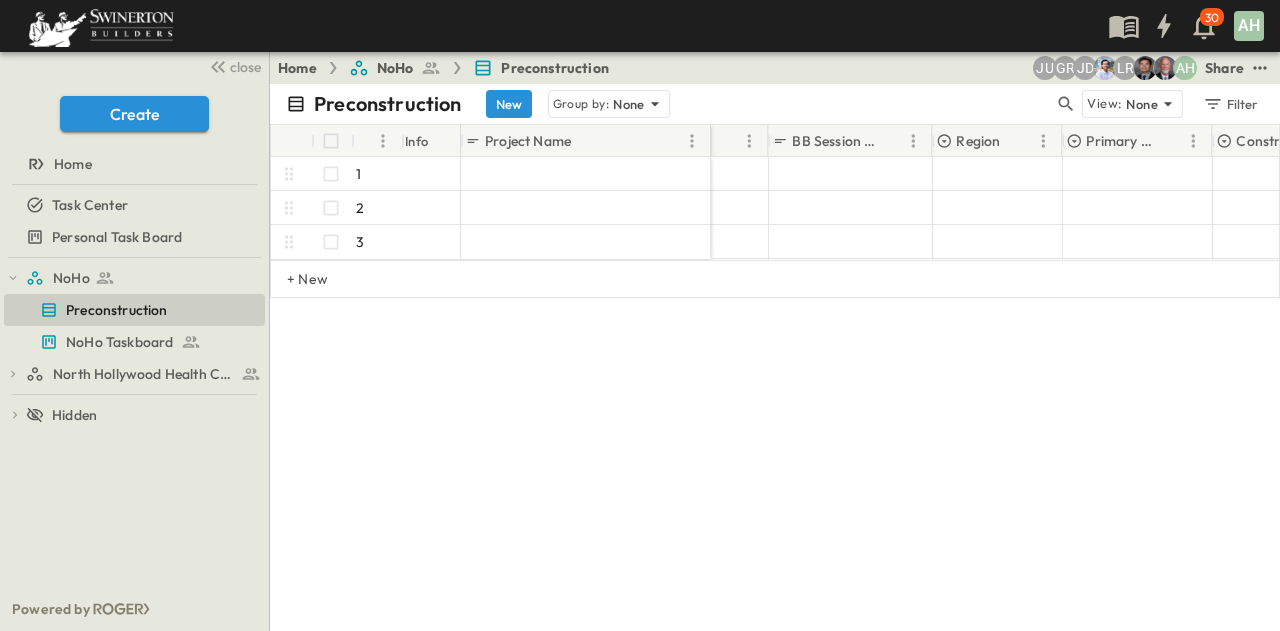 scroll, scrollTop: 0, scrollLeft: 0, axis: both 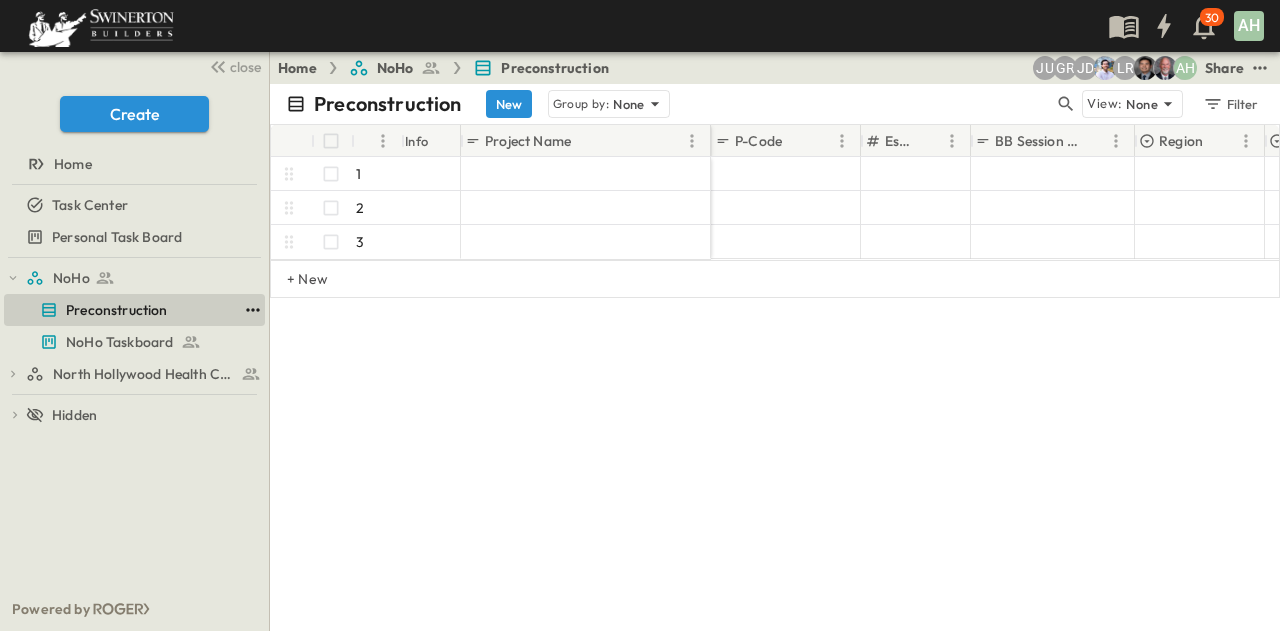 click at bounding box center (253, 310) 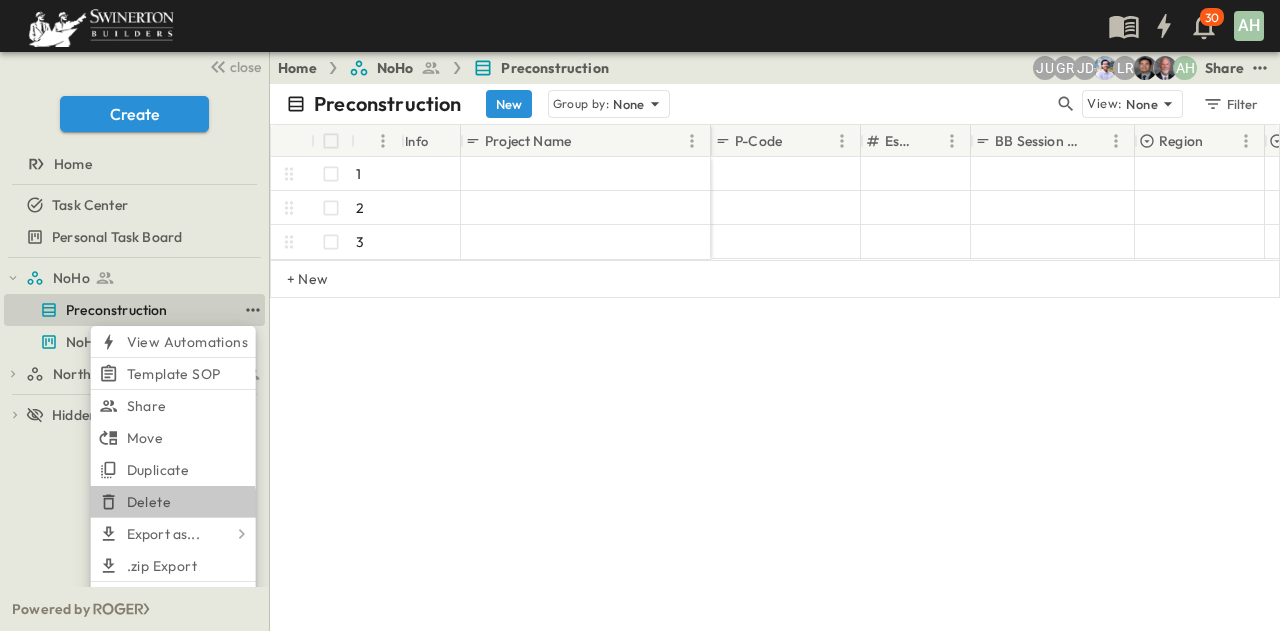 click on "Delete" at bounding box center (187, 342) 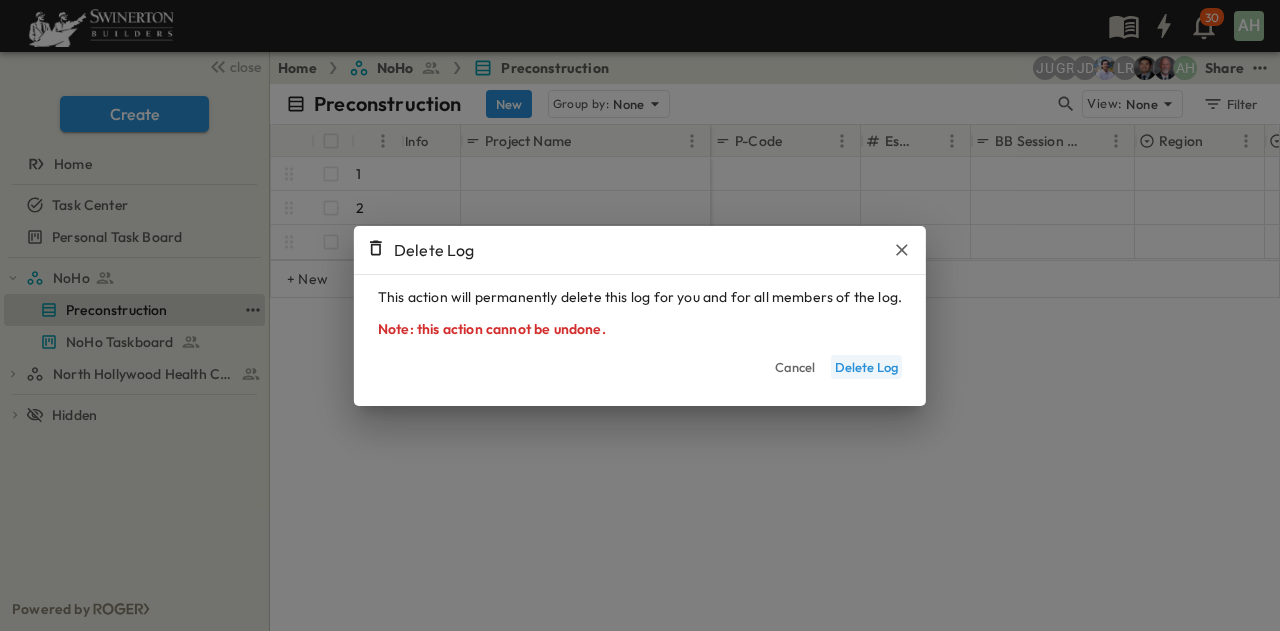 click on "Delete Log" at bounding box center (866, 367) 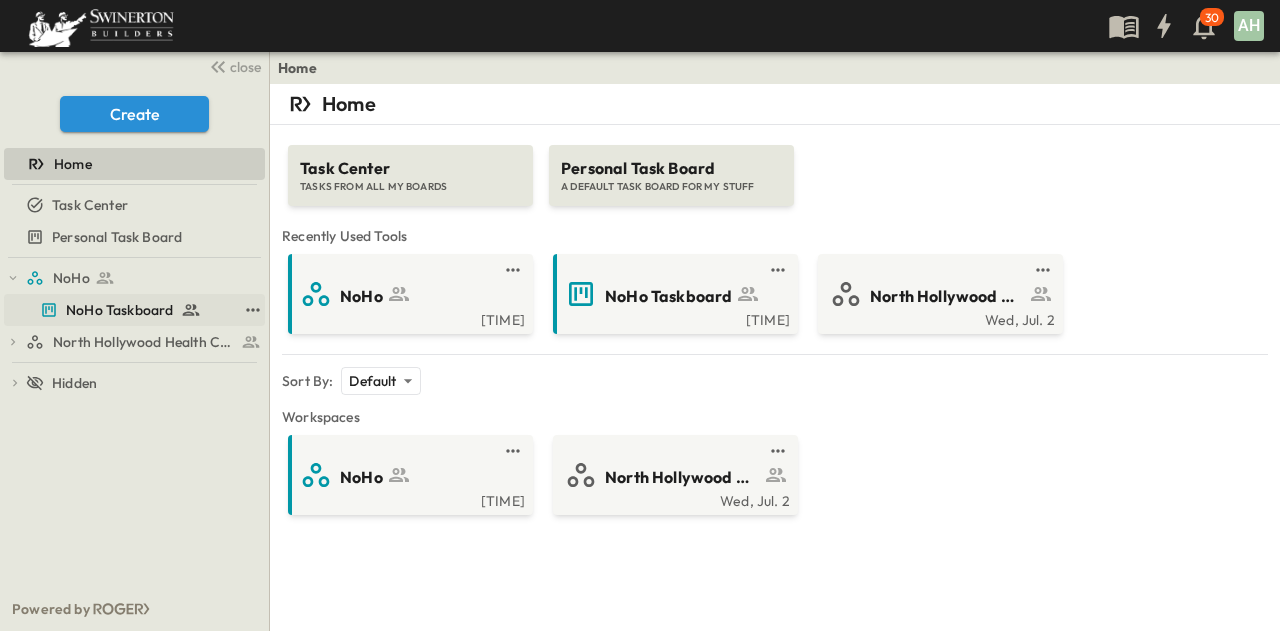 click on "NoHo Taskboard" at bounding box center [119, 310] 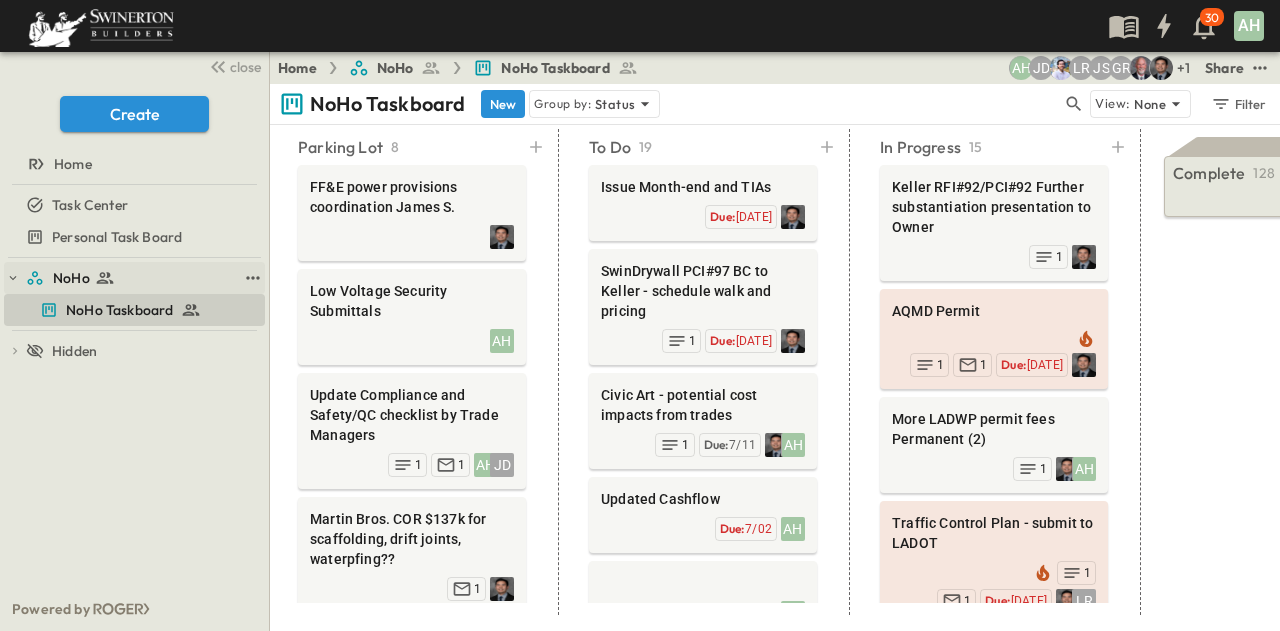 click on "NoHo" at bounding box center [131, 278] 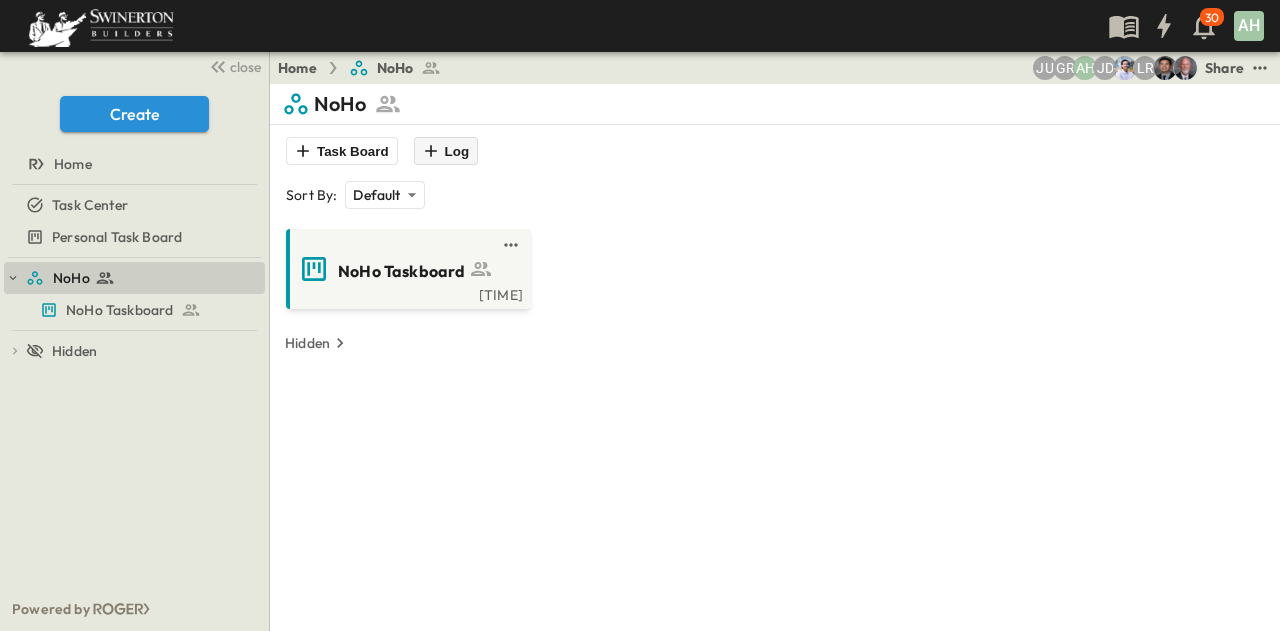 click at bounding box center [303, 151] 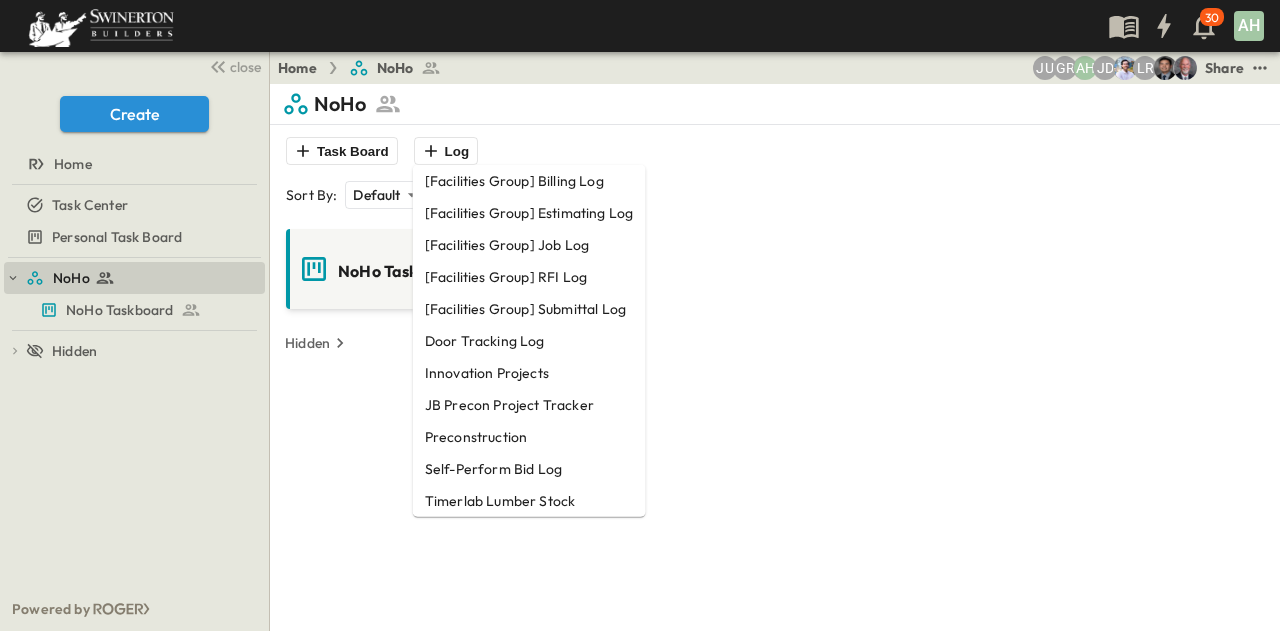 click on "NoHo Taskboard [TIME]" at bounding box center (775, 269) 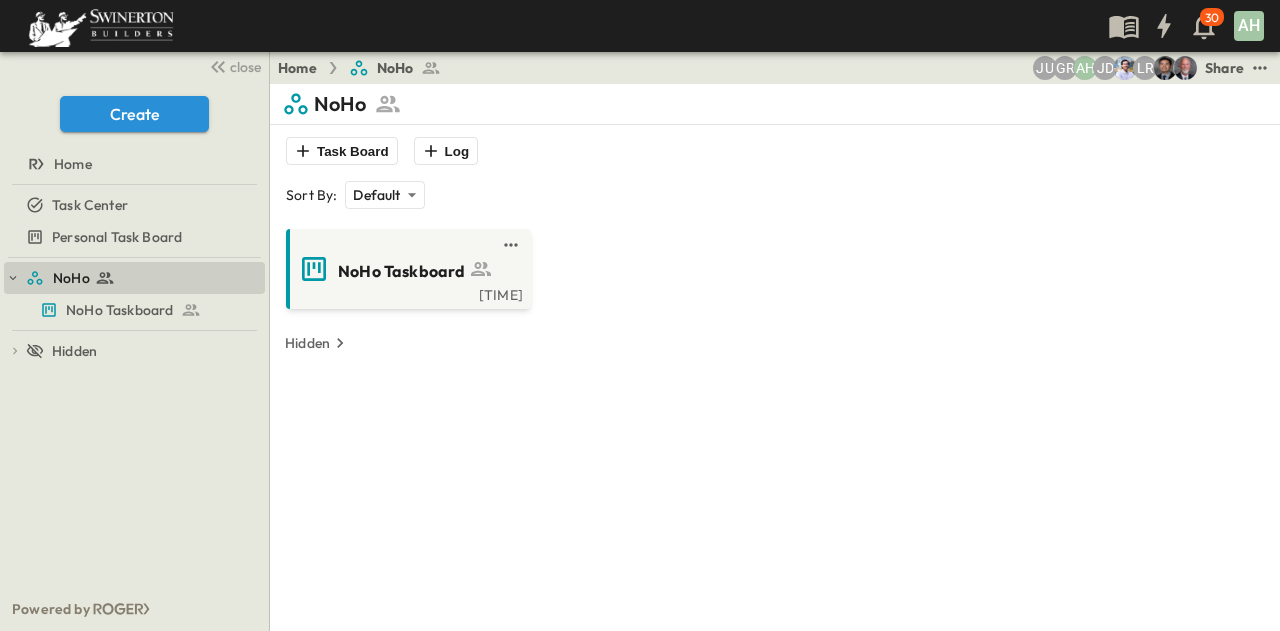 drag, startPoint x: 440, startPoint y: 143, endPoint x: 904, endPoint y: 216, distance: 469.70737 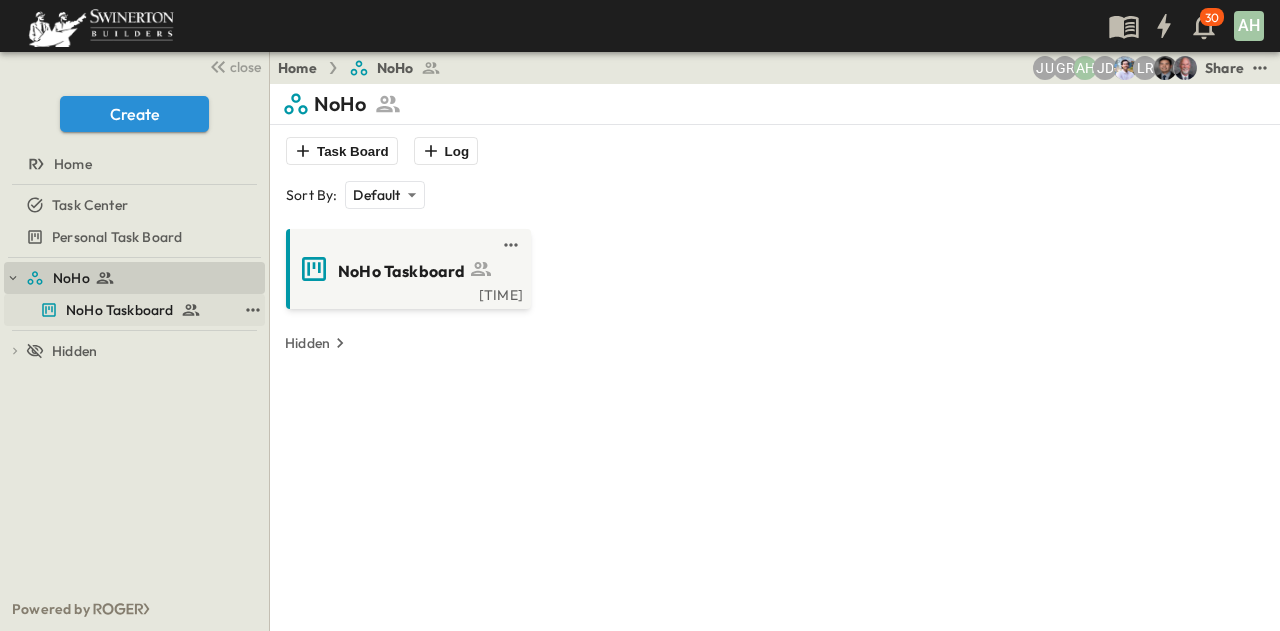 click on "NoHo Taskboard" at bounding box center (119, 310) 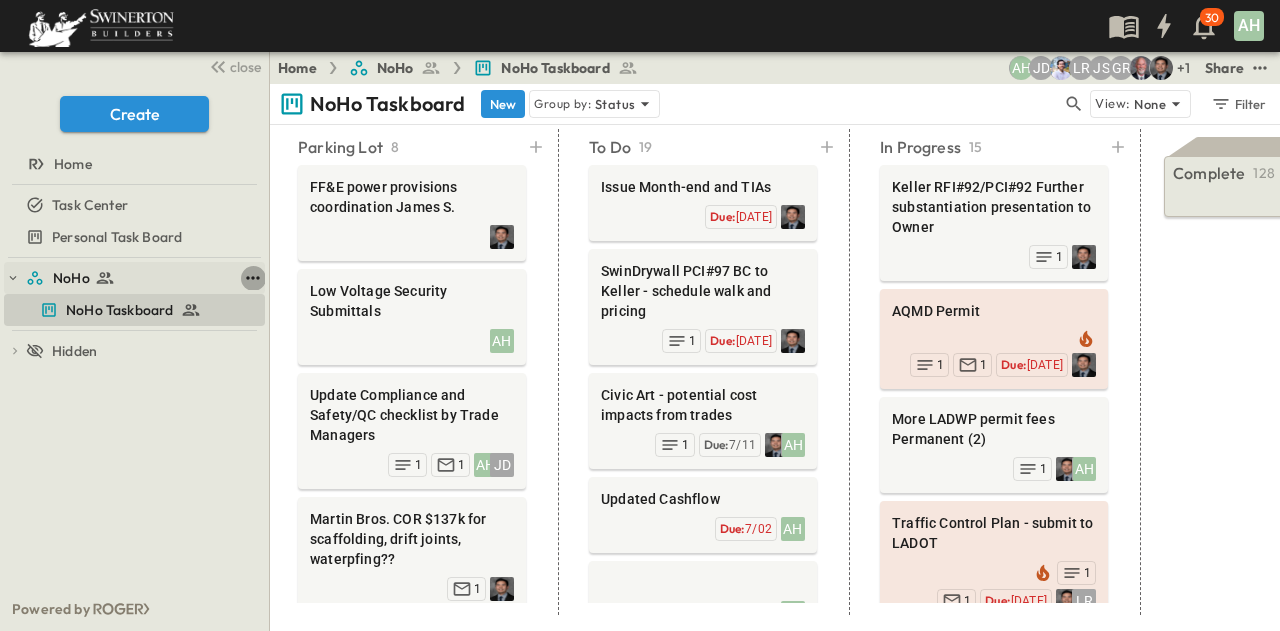 click at bounding box center (253, 278) 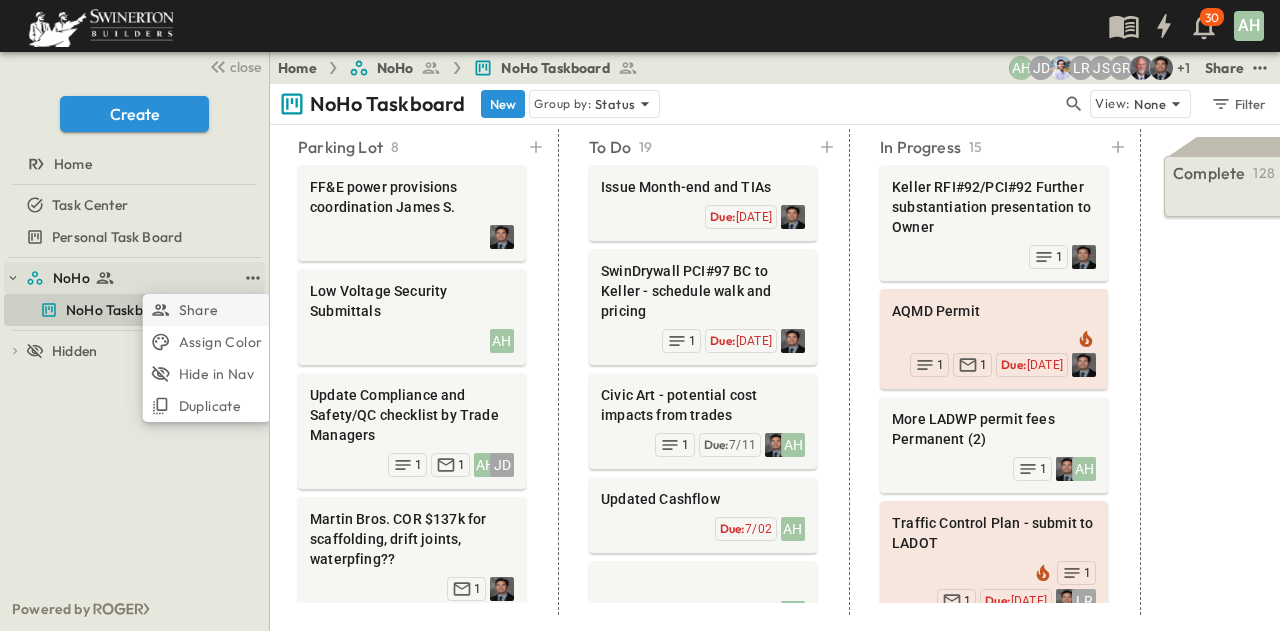 click on "Share" at bounding box center [199, 310] 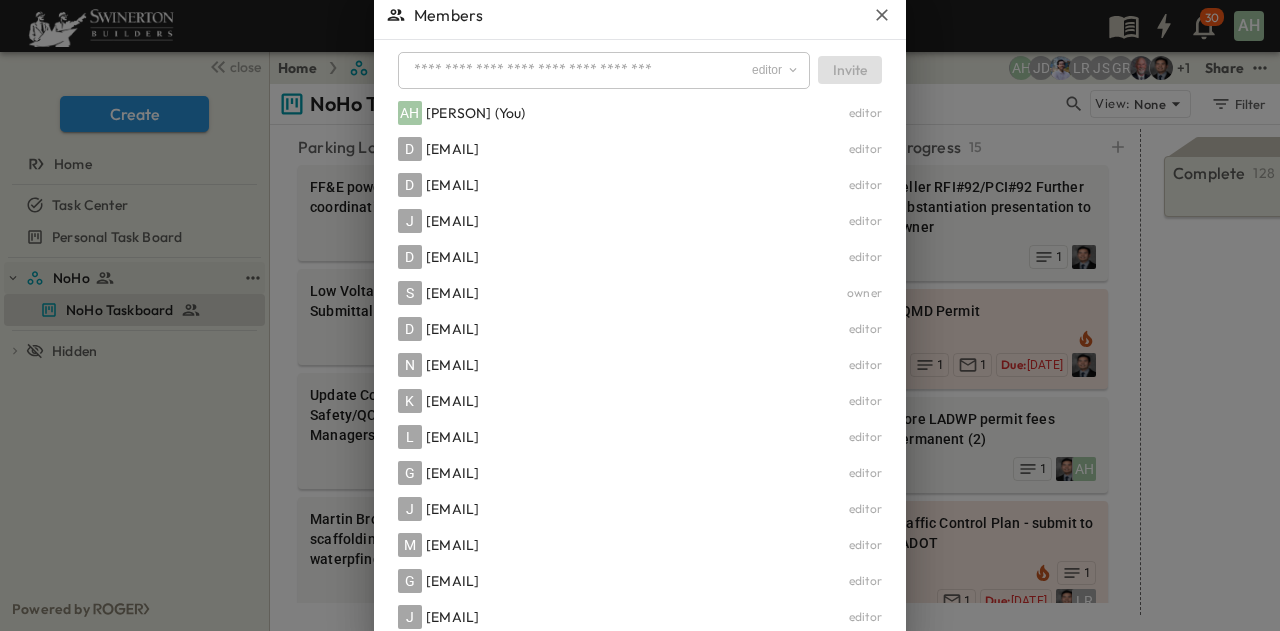 click on "editor ​ Invite AH Arash Haroonian (You) editor D [EMAIL]  editor D [EMAIL]  editor J [EMAIL]  editor D [EMAIL]  editor S [EMAIL]  owner D [EMAIL]  editor N [EMAIL]  editor K [EMAIL]  editor L [EMAIL]  editor G [EMAIL]  editor J [EMAIL]  editor M [EMAIL]  editor G [EMAIL]  editor J [EMAIL]  editor" at bounding box center (640, 340) 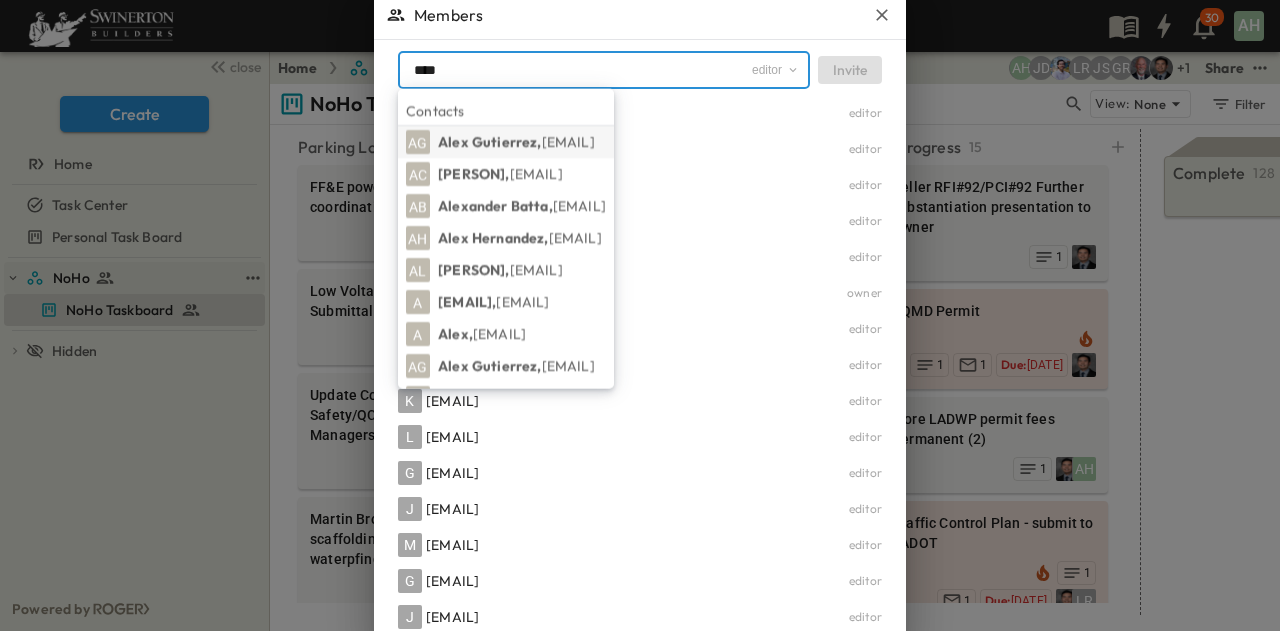 type on "****" 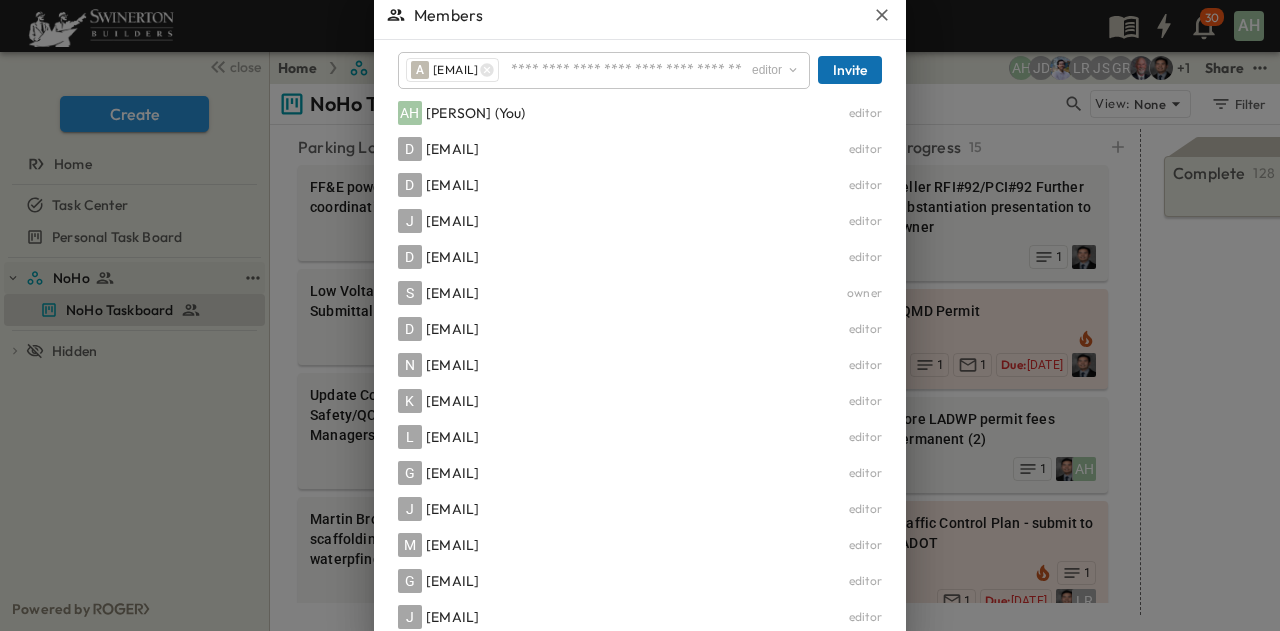 click on "Invite" at bounding box center (850, 70) 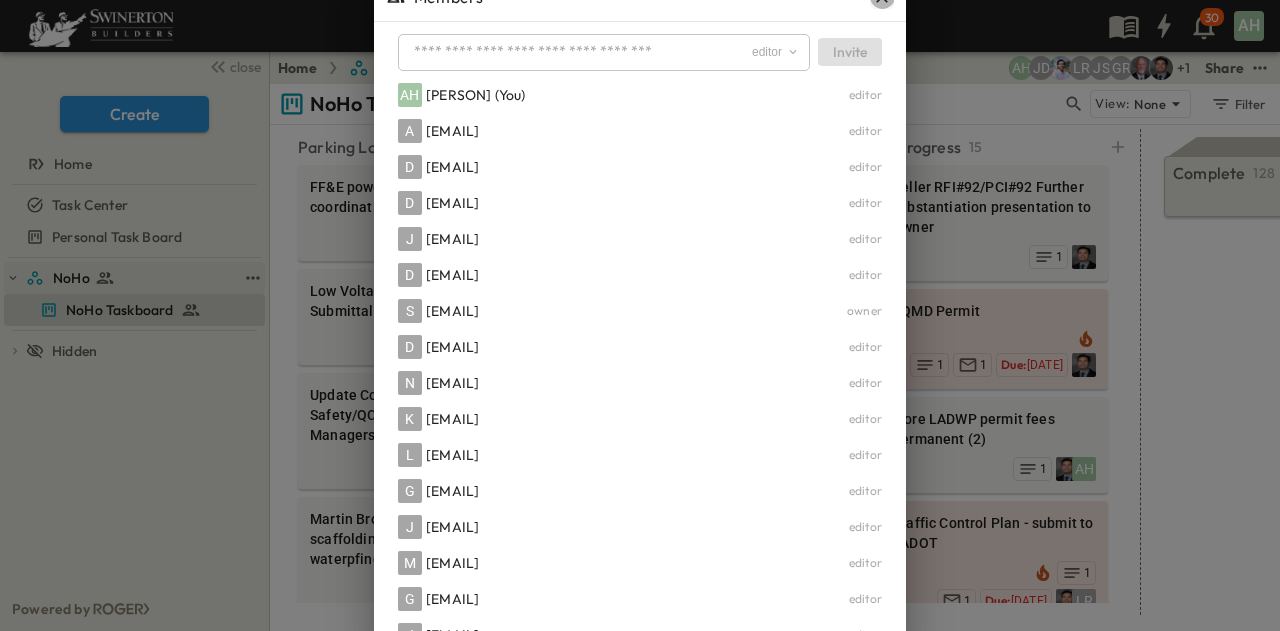click at bounding box center (882, -3) 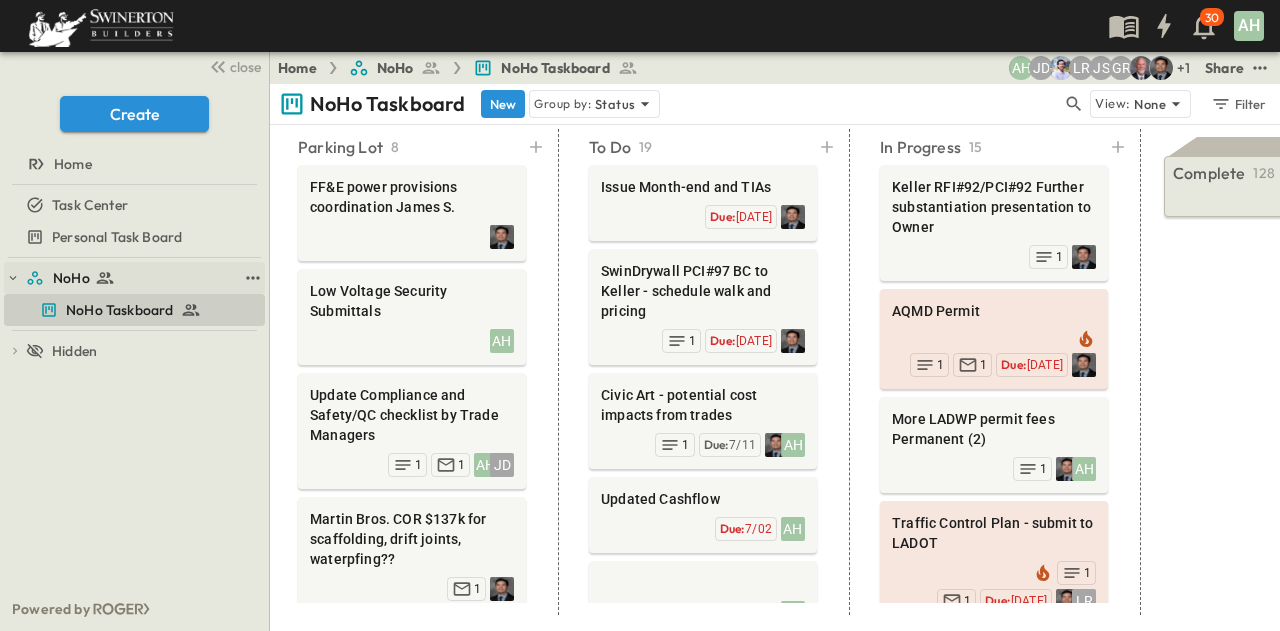 click on "NoHo" at bounding box center (131, 278) 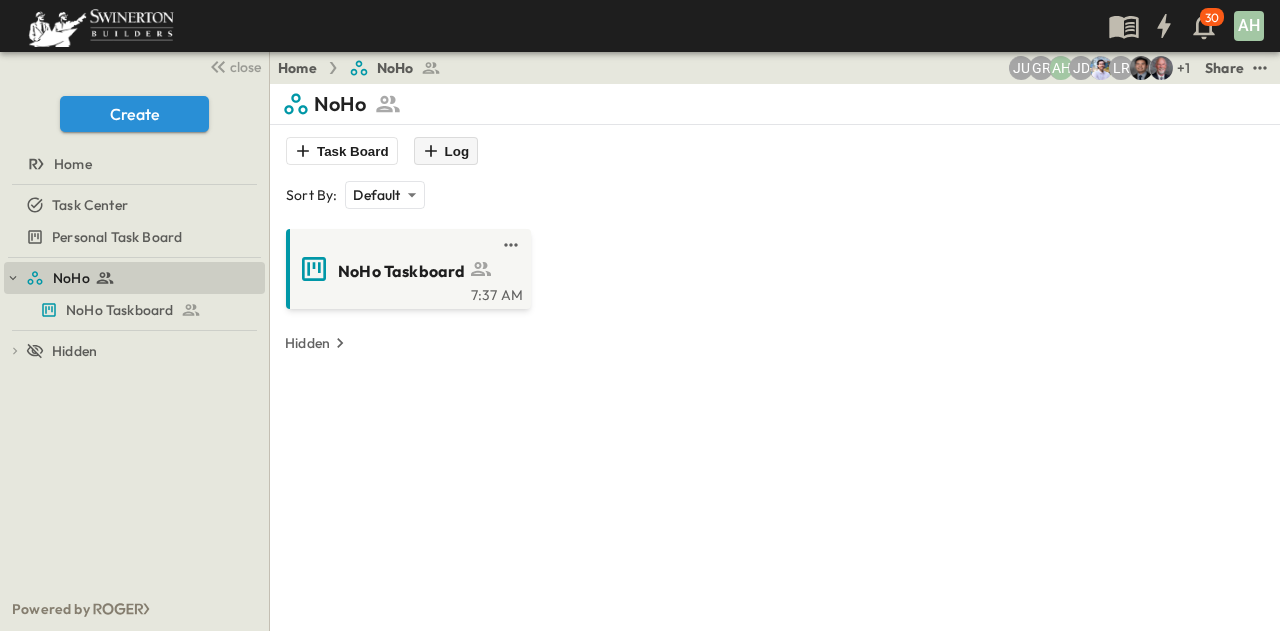 click on "Log" at bounding box center (446, 151) 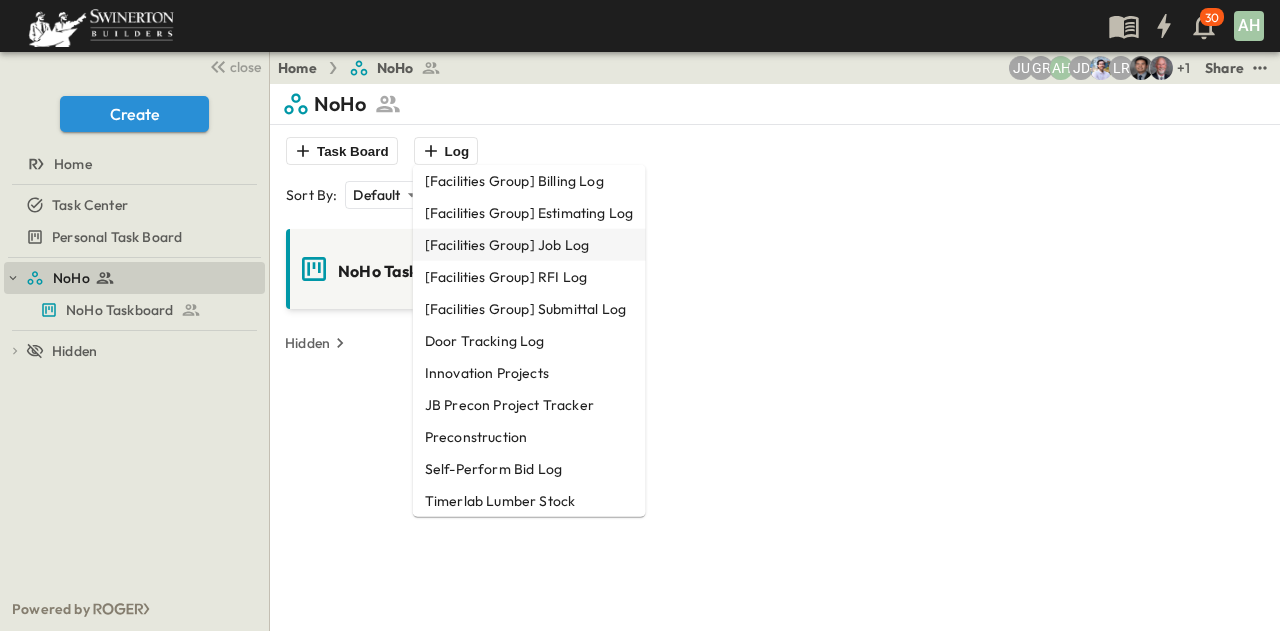 click on "[Facilities Group] Job Log" at bounding box center [529, 181] 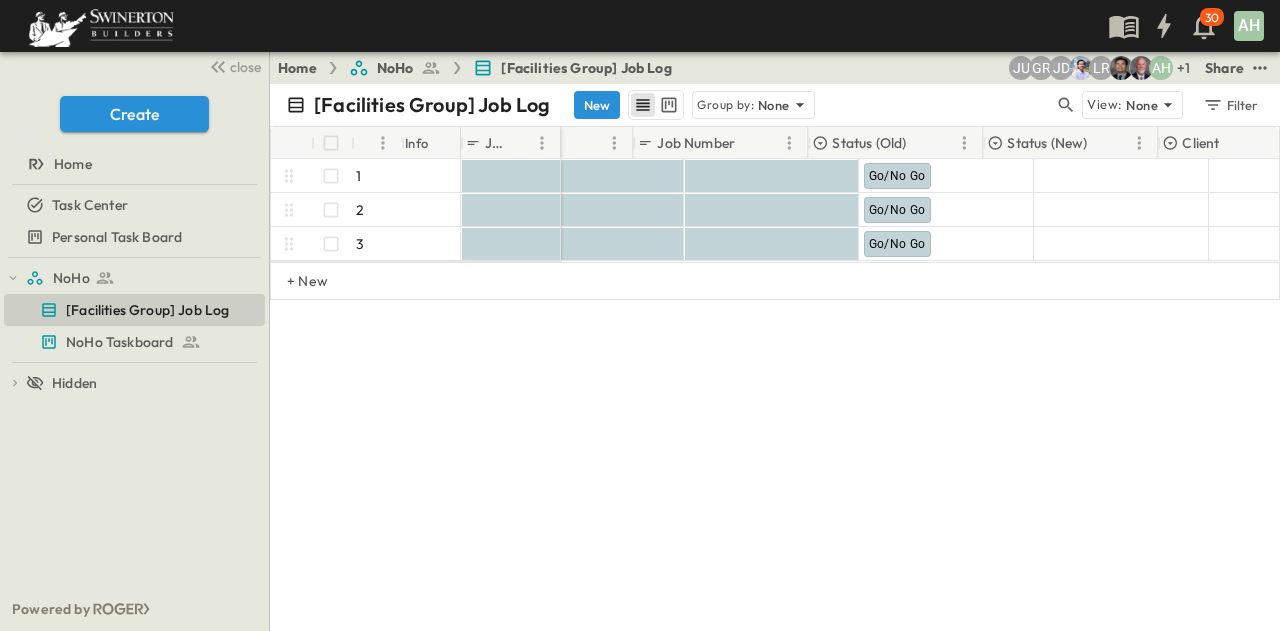 scroll, scrollTop: 0, scrollLeft: 0, axis: both 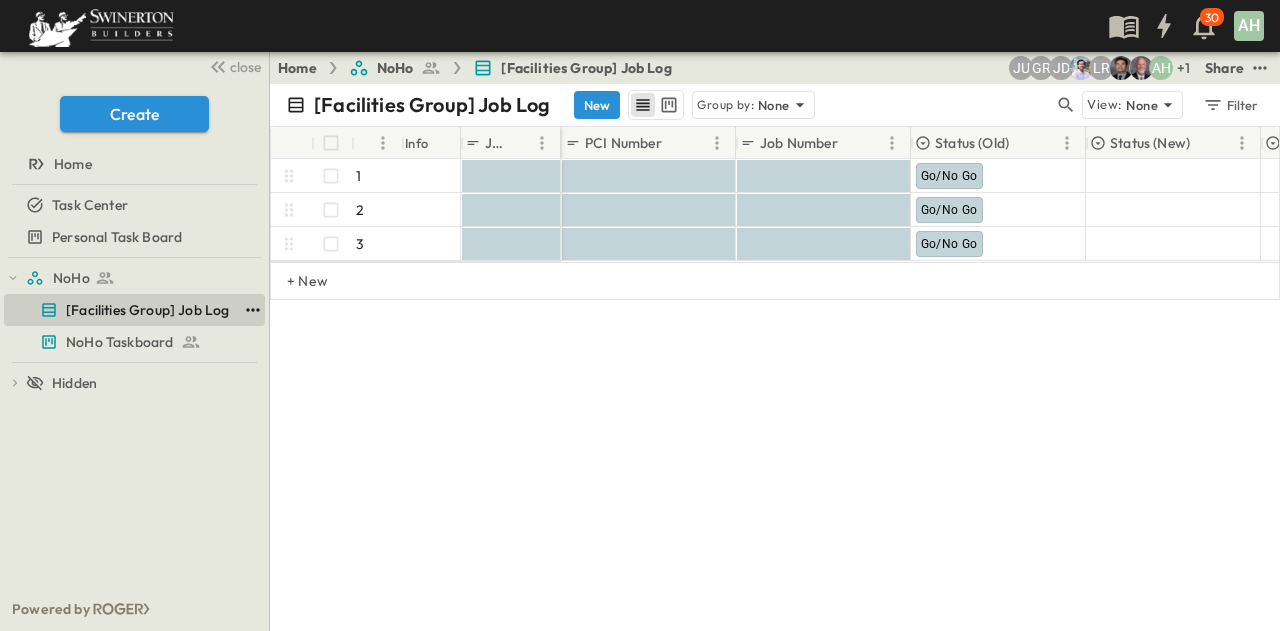 click at bounding box center [253, 310] 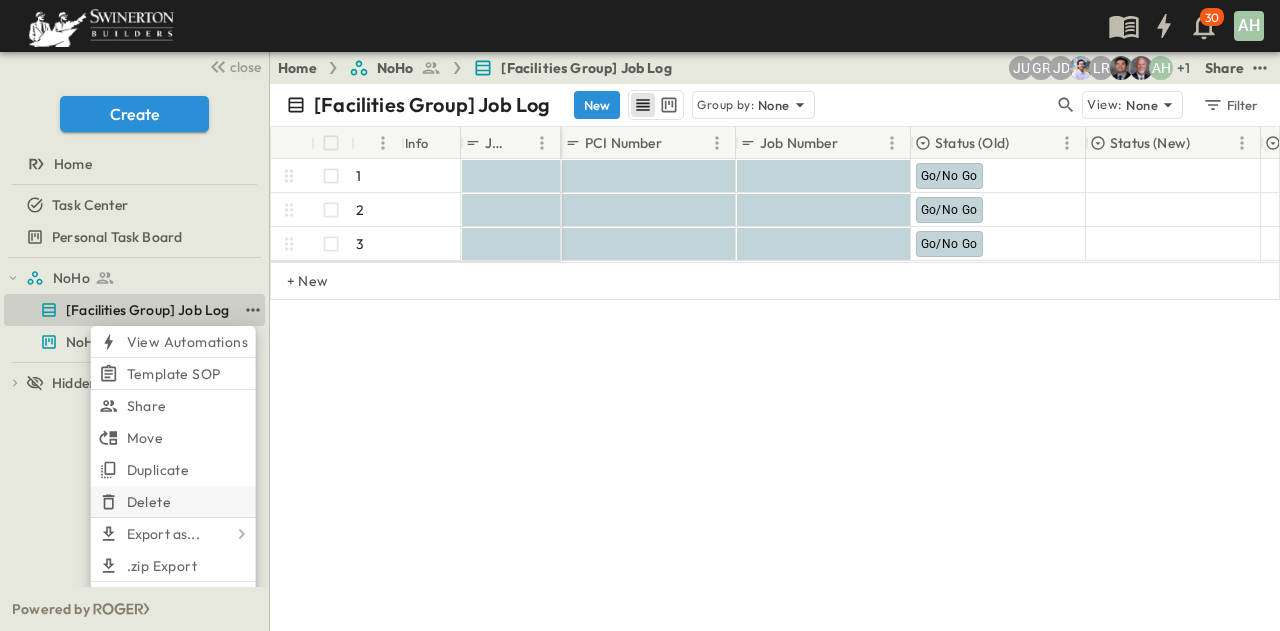 click on "Delete" at bounding box center (173, 502) 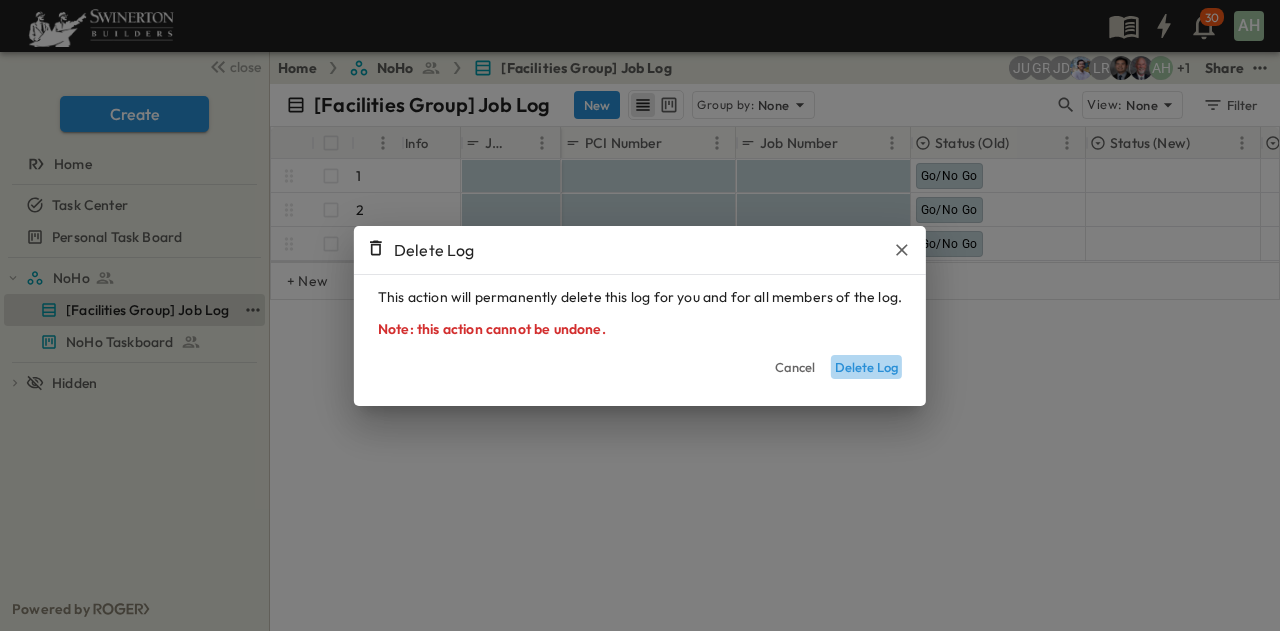 click on "Delete Log" at bounding box center (866, 367) 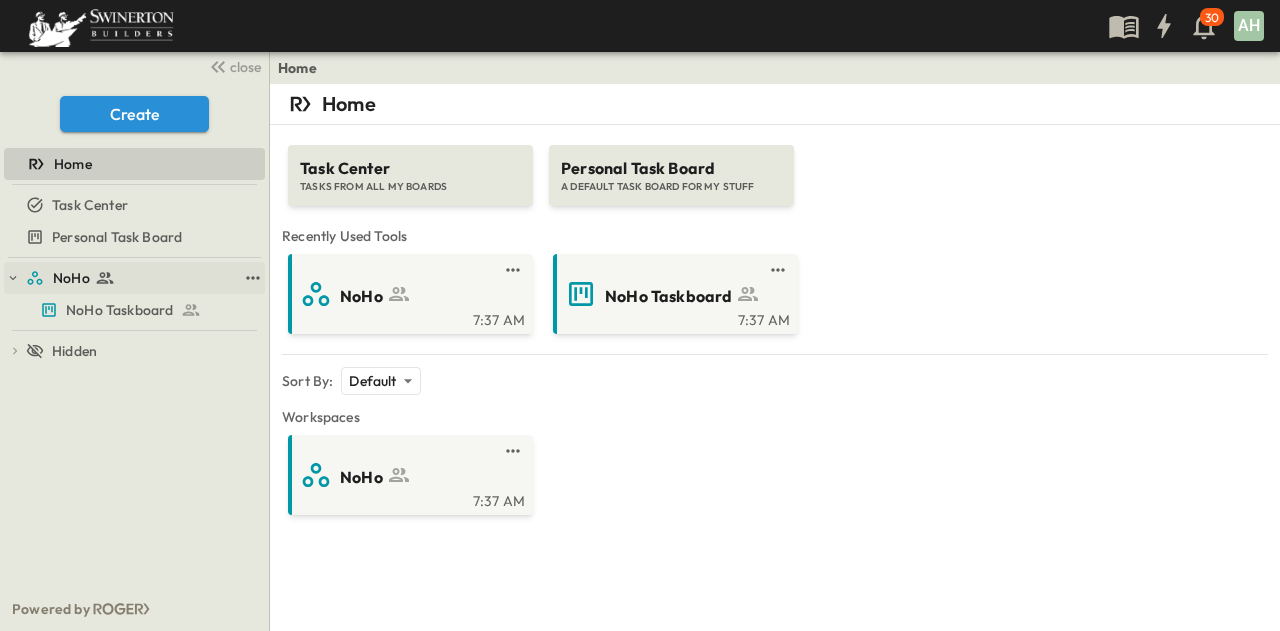 click on "NoHo" at bounding box center (71, 278) 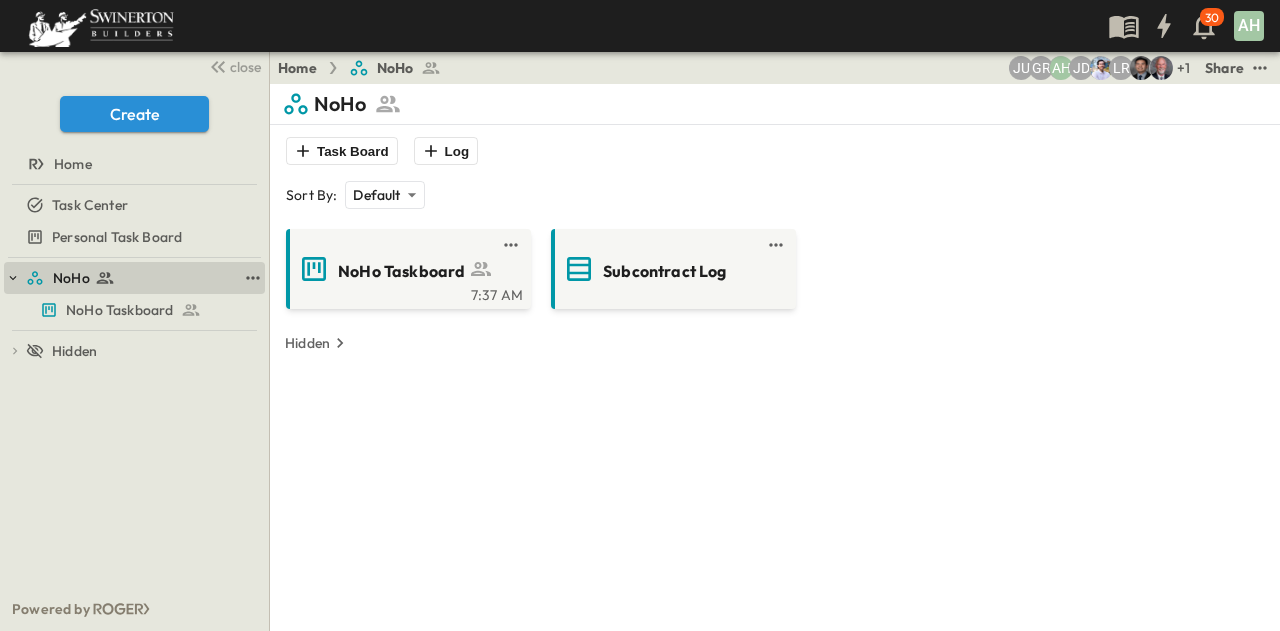 click at bounding box center (13, 278) 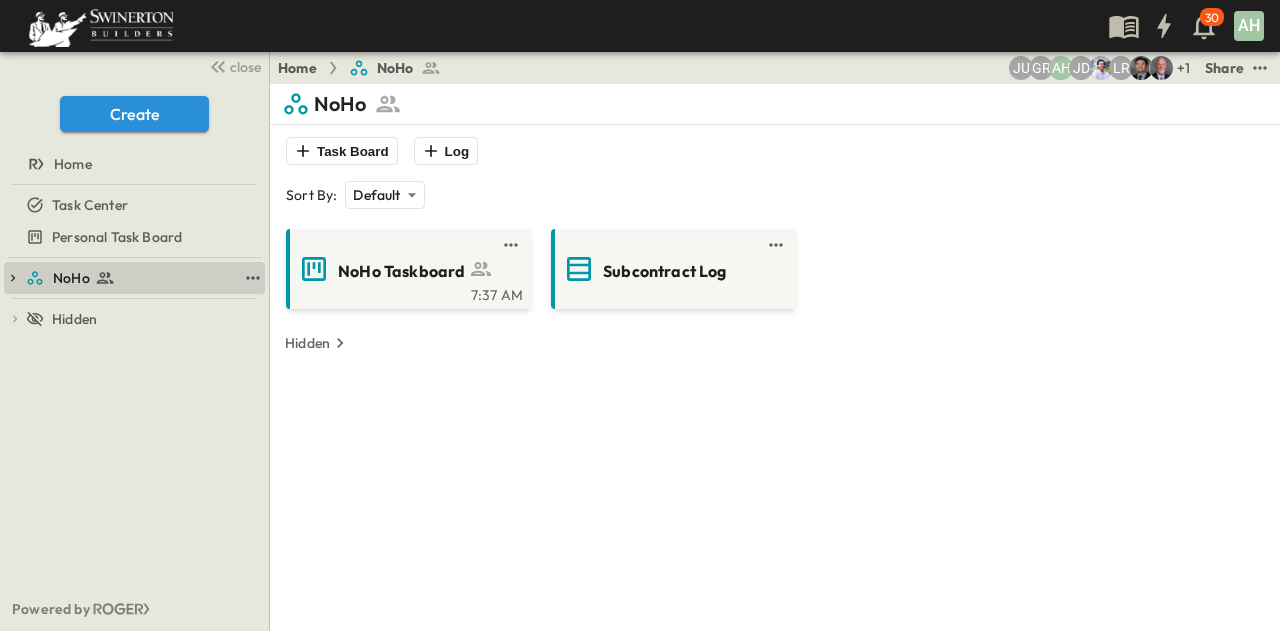 click at bounding box center [13, 278] 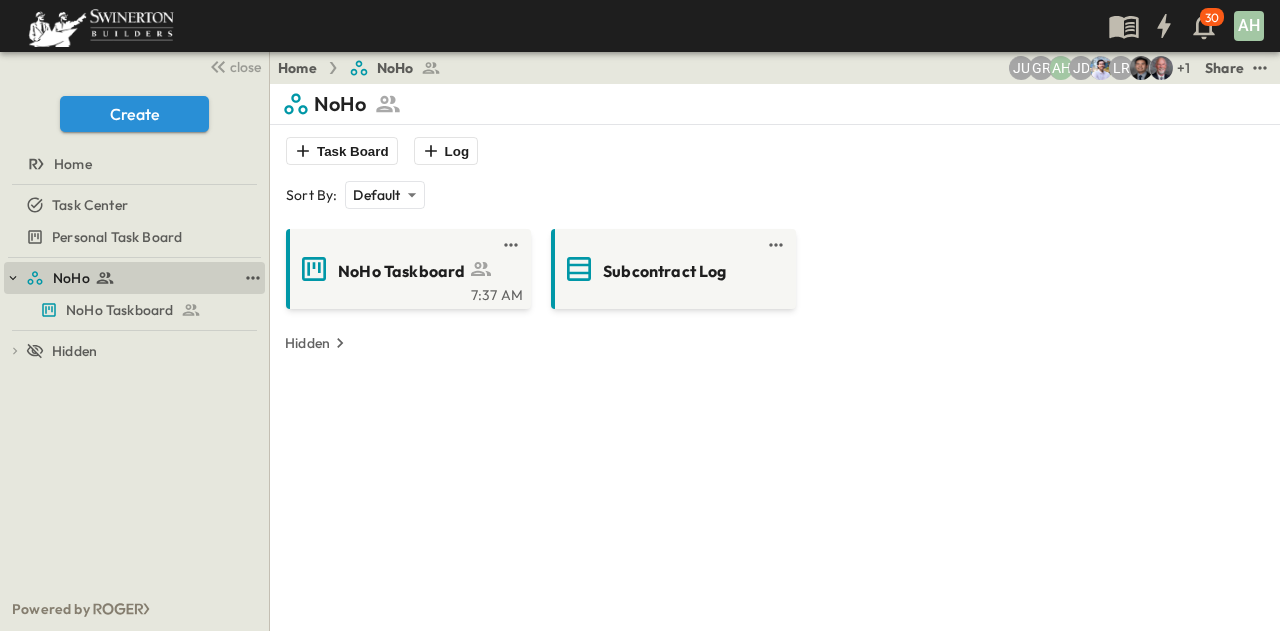 click at bounding box center (13, 278) 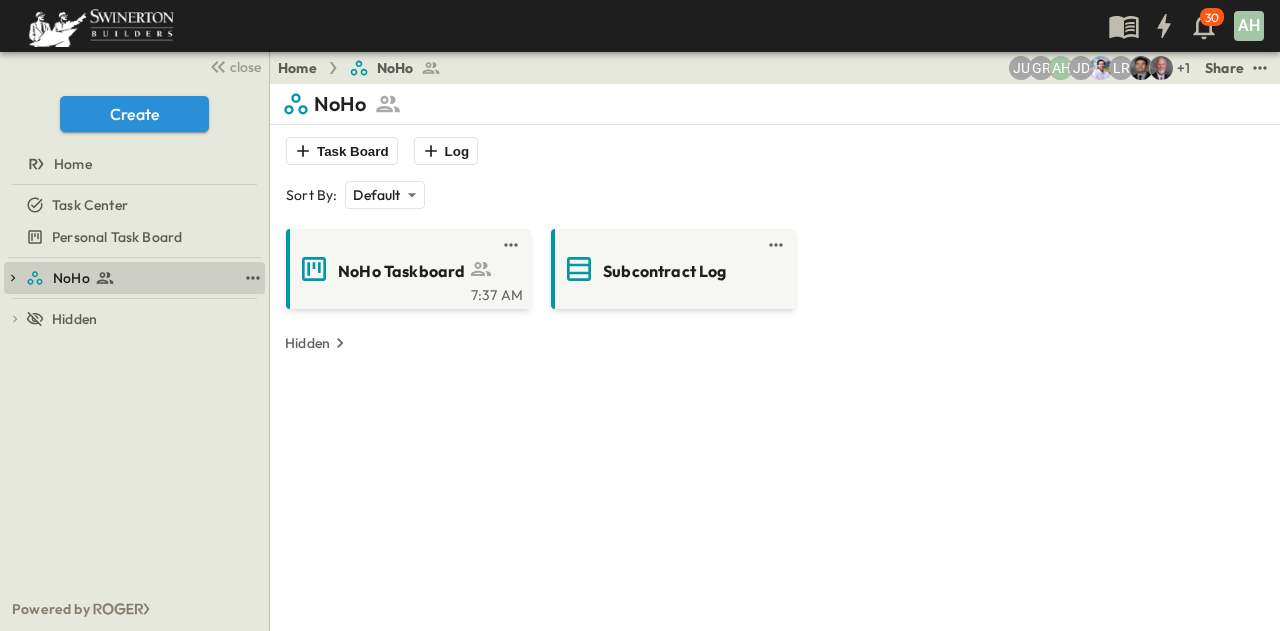 click at bounding box center [13, 278] 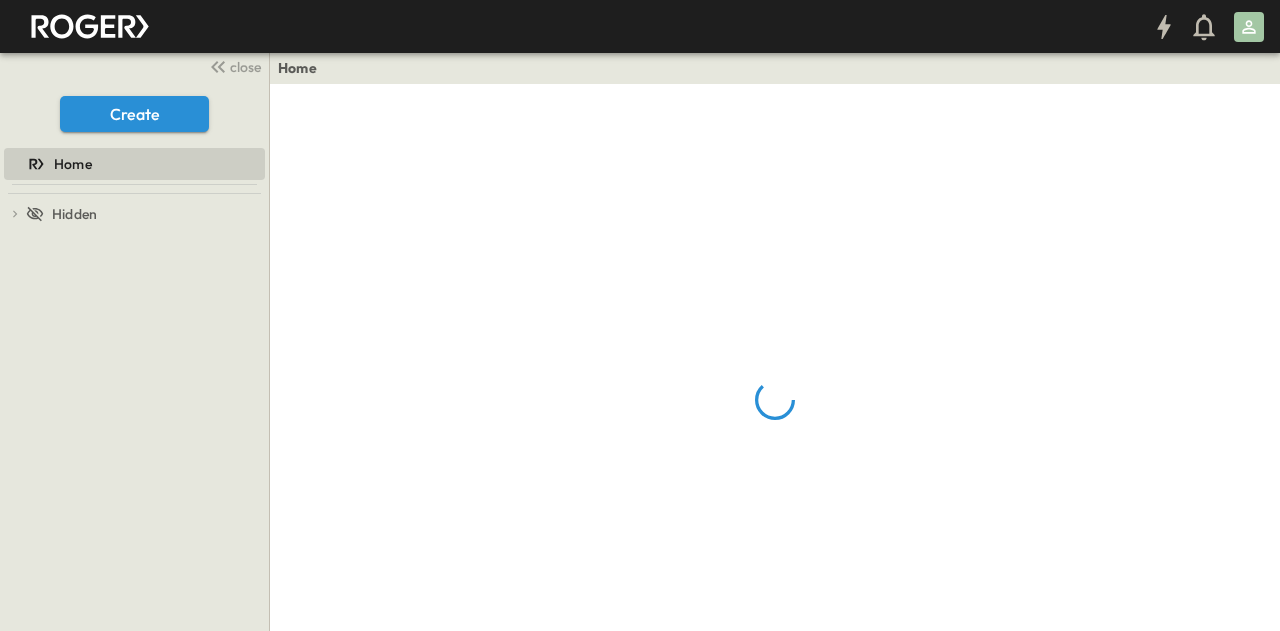 scroll, scrollTop: 0, scrollLeft: 0, axis: both 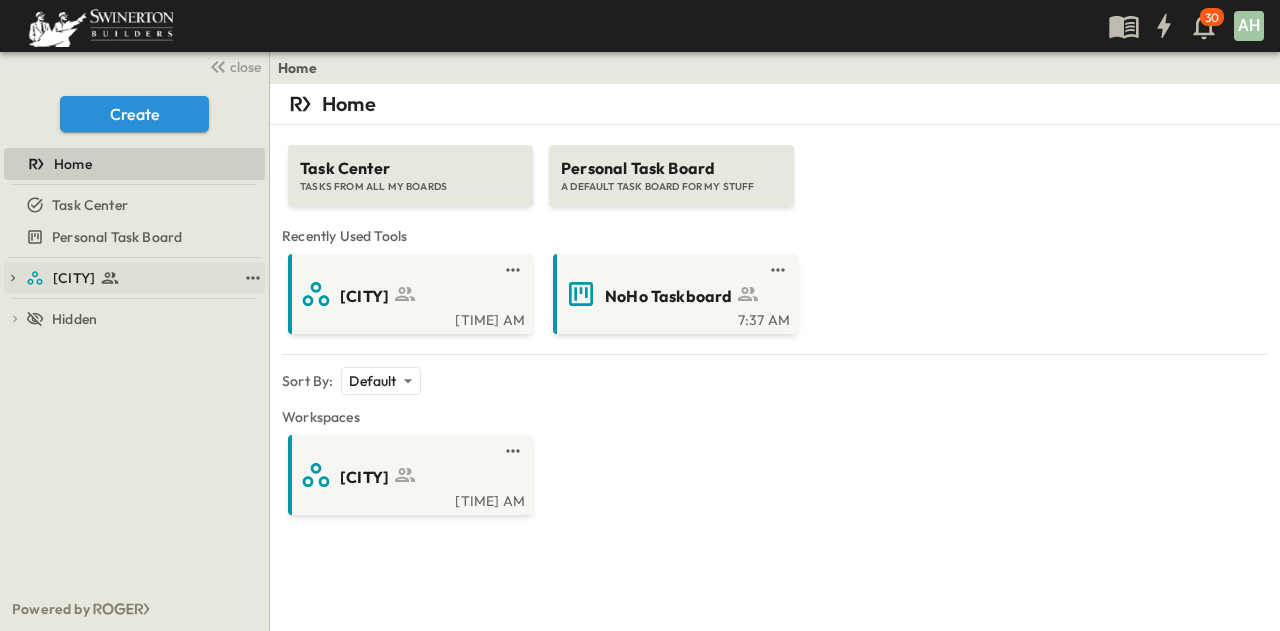 click on "[CITY]" at bounding box center (131, 278) 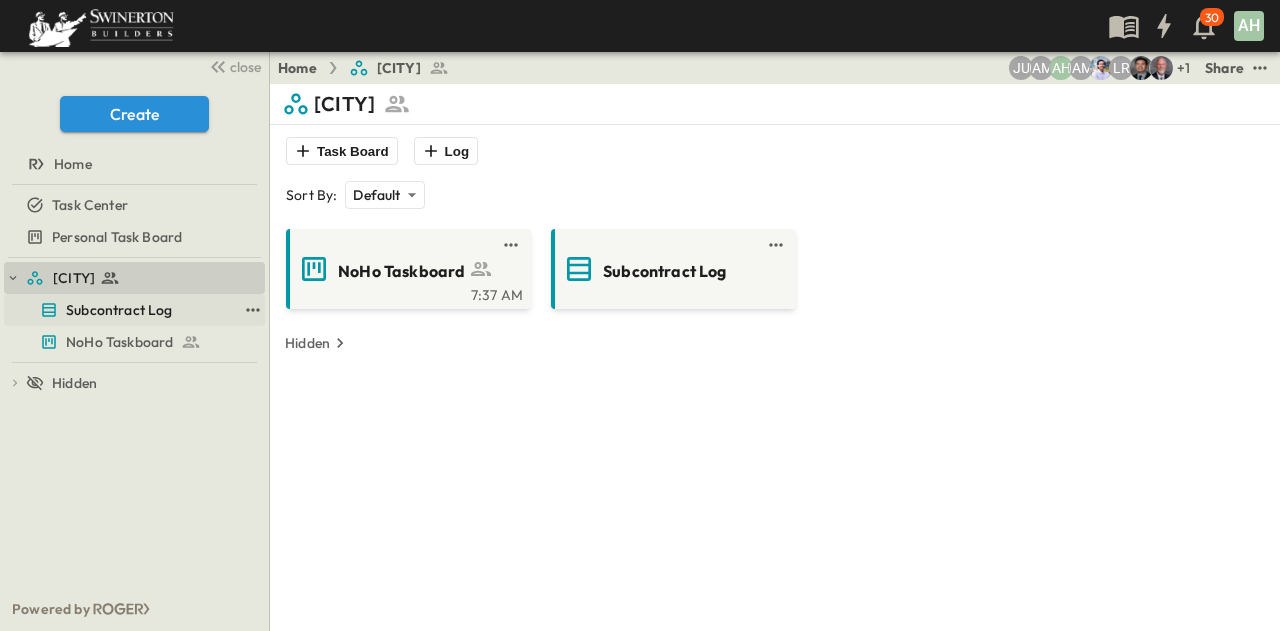 click on "Subcontract Log" at bounding box center [119, 310] 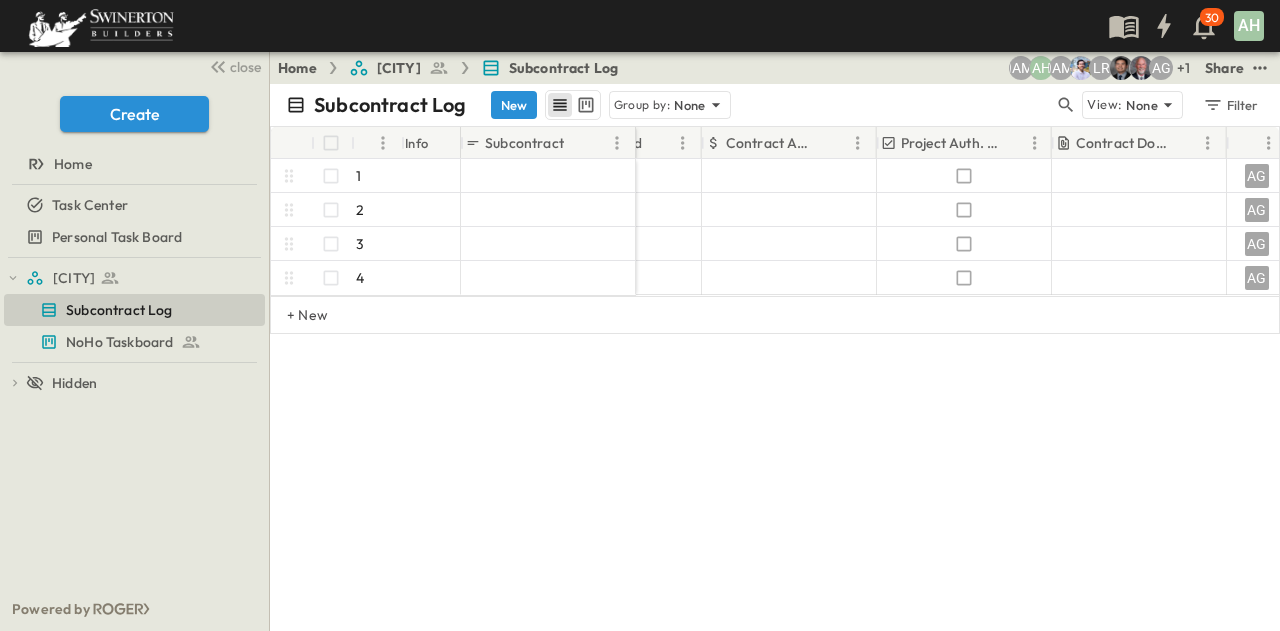 scroll, scrollTop: 0, scrollLeft: 1166, axis: horizontal 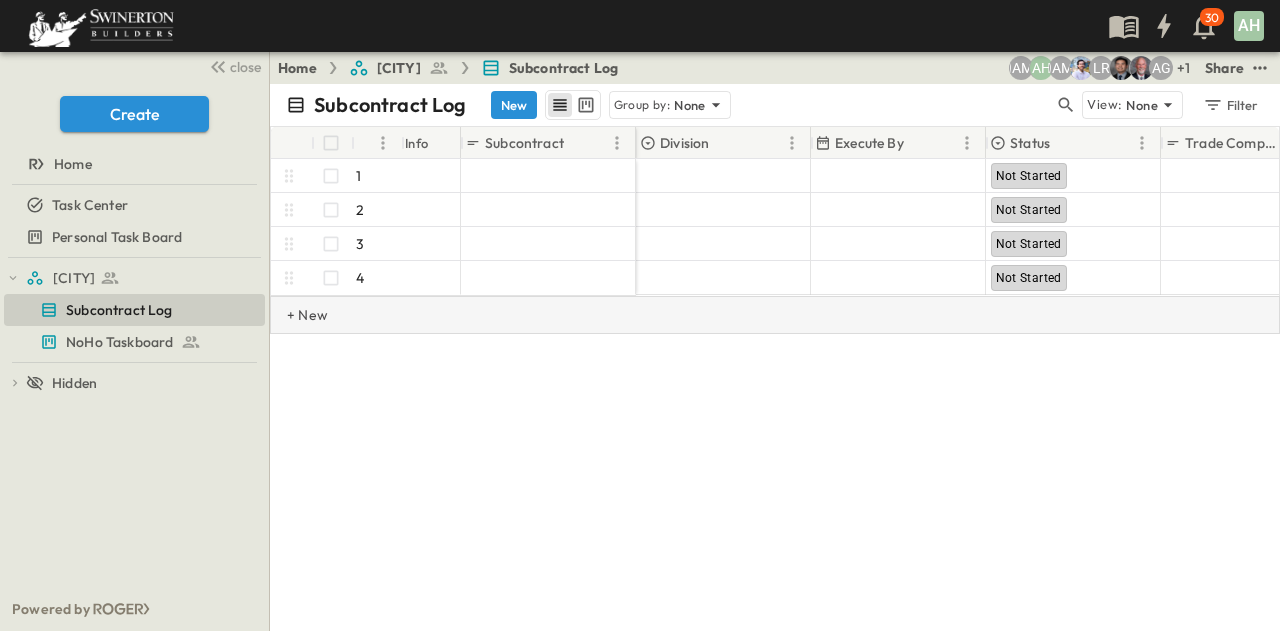 click on "+ New" at bounding box center (293, 315) 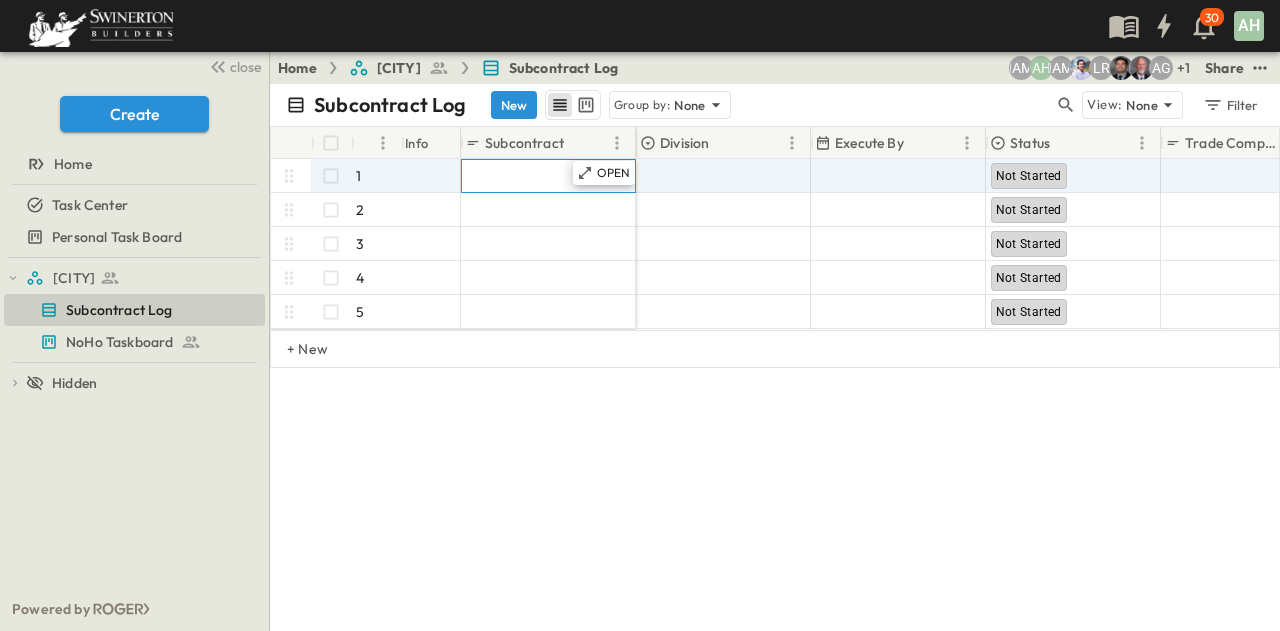 click at bounding box center (548, 176) 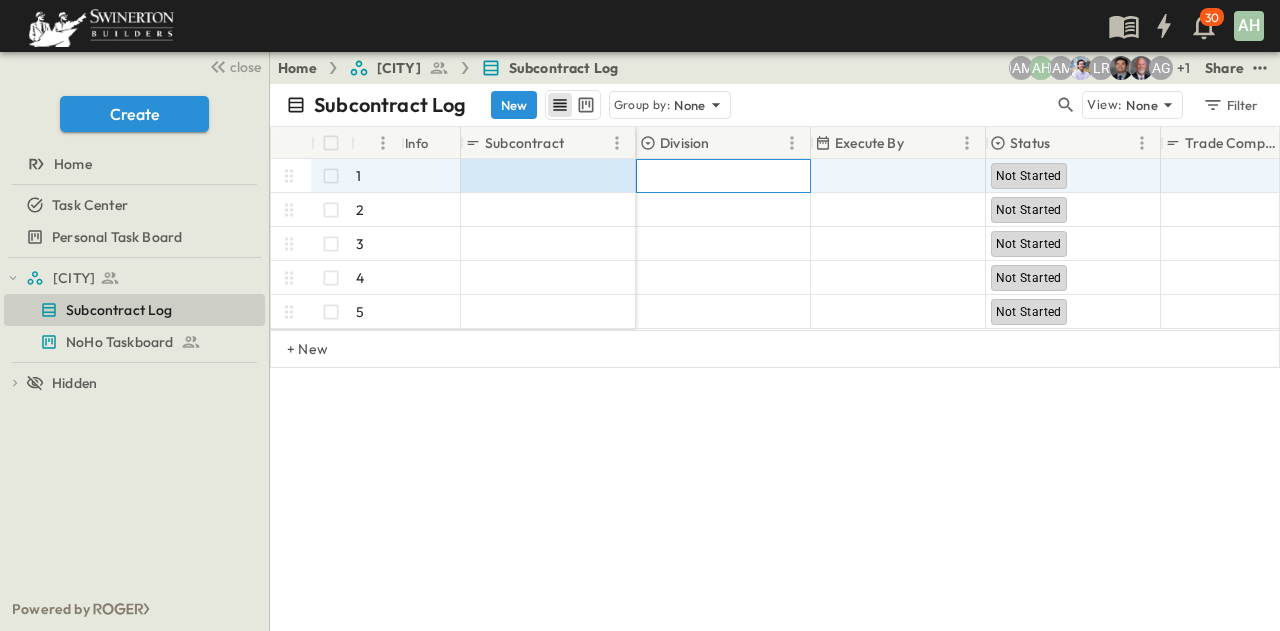 click at bounding box center (723, 176) 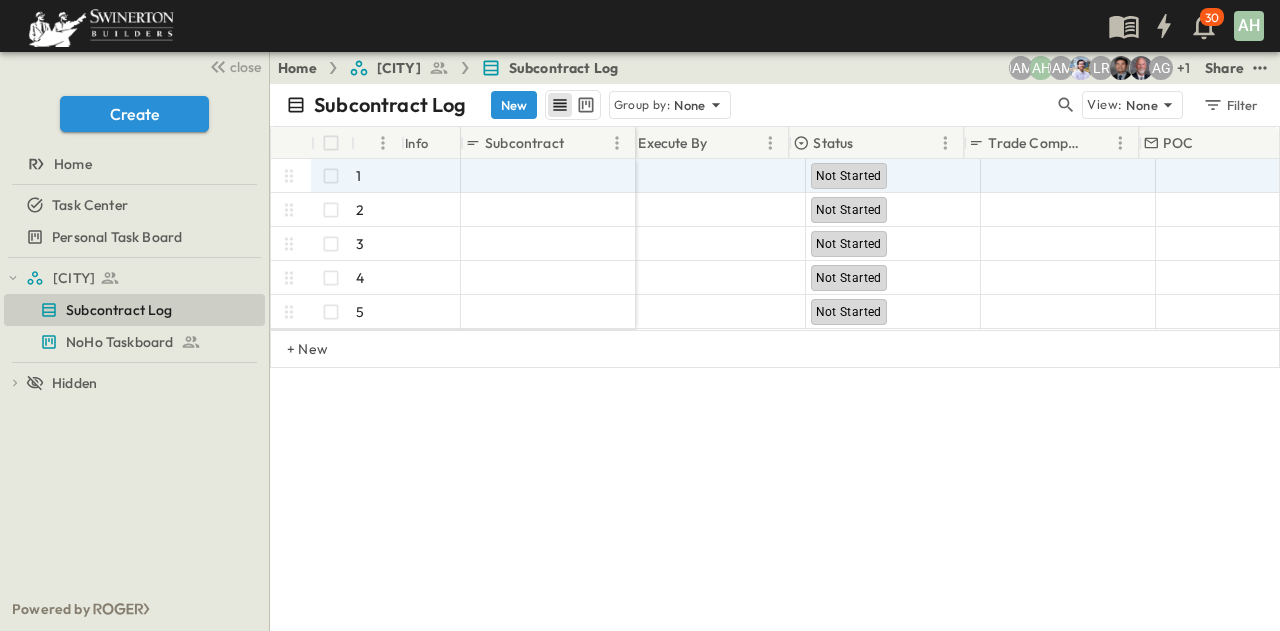 scroll, scrollTop: 0, scrollLeft: 0, axis: both 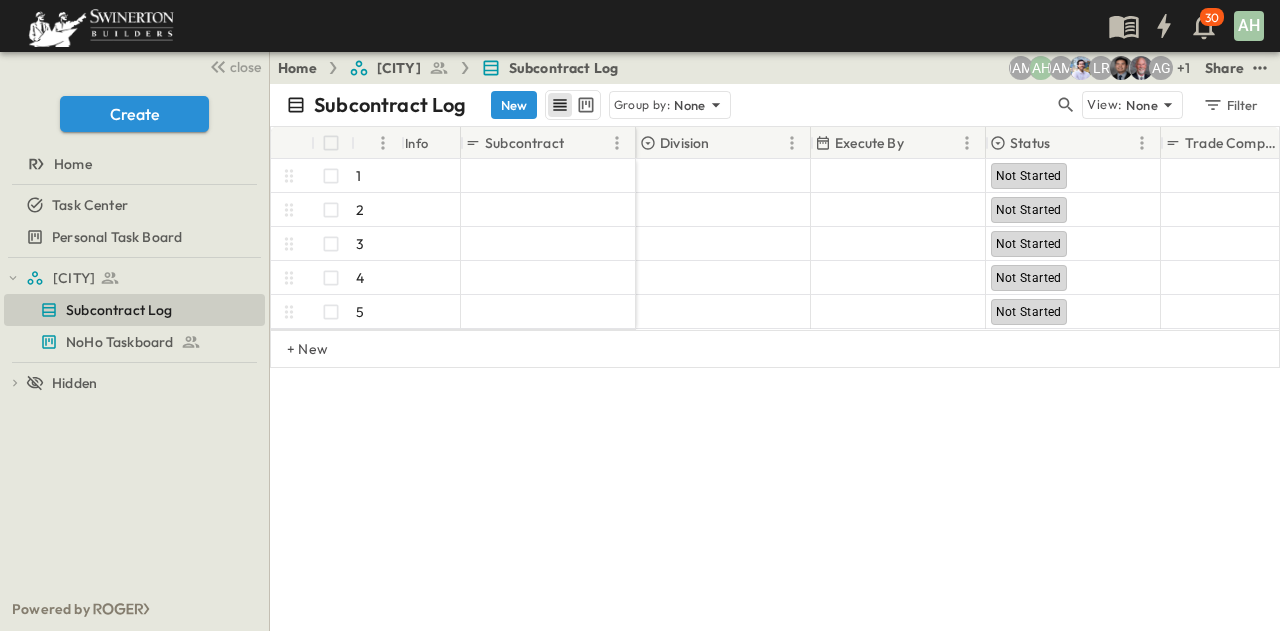 click on "Subcontract Log  New Group by: None View: None Filter   # Info Subcontract Division Execute By Status Trade Company POC Date Sent to Sub Date Executed Untitled 1 OPEN Untitled 2 OPEN Untitled 3 OPEN Untitled 4 OPEN Untitled 5 OPEN Not Started Not Started Not Started Not Started Not Started + New" at bounding box center [775, 357] 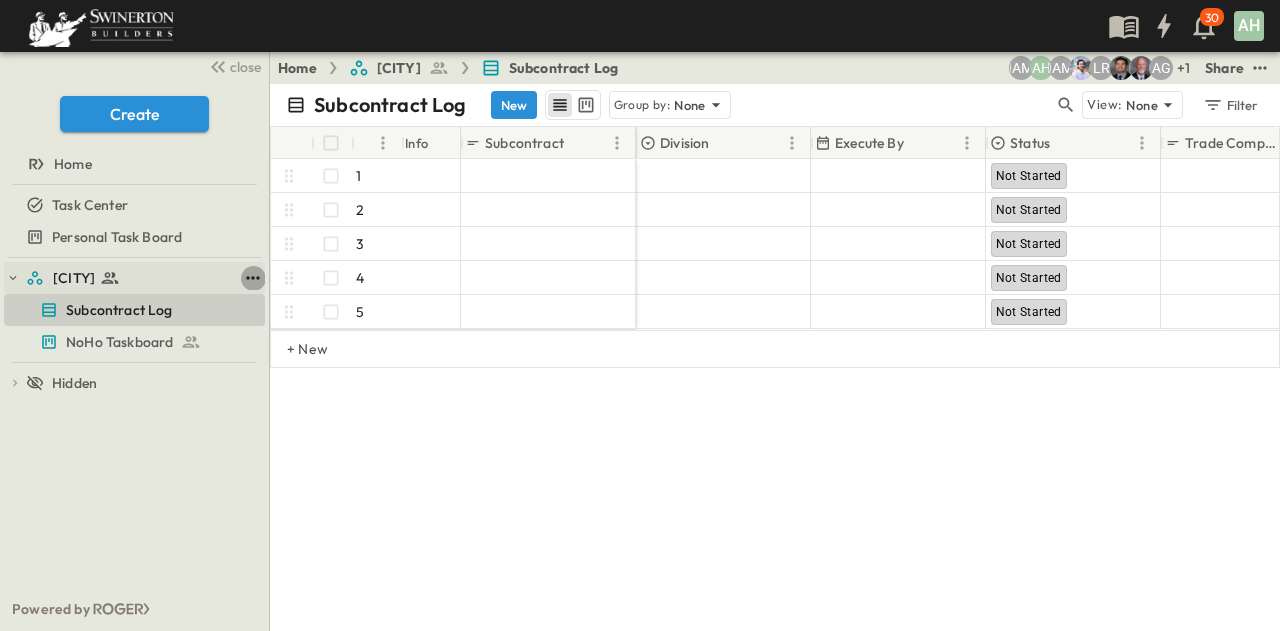 click at bounding box center [253, 278] 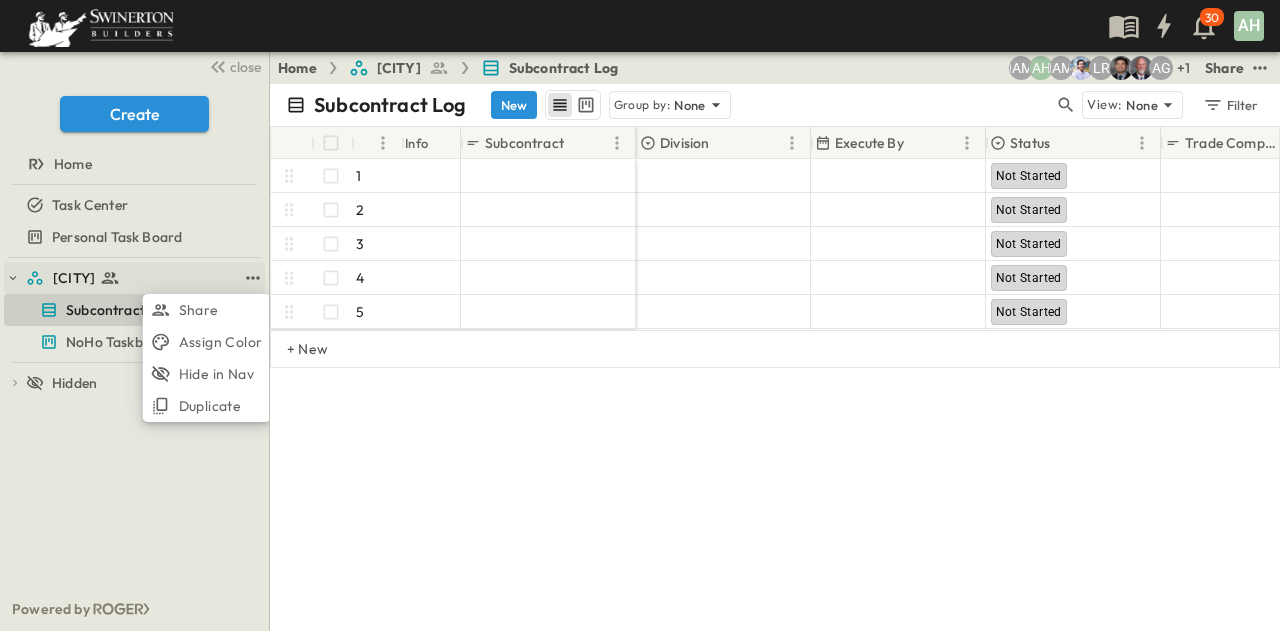 click on "NoHo" at bounding box center [131, 278] 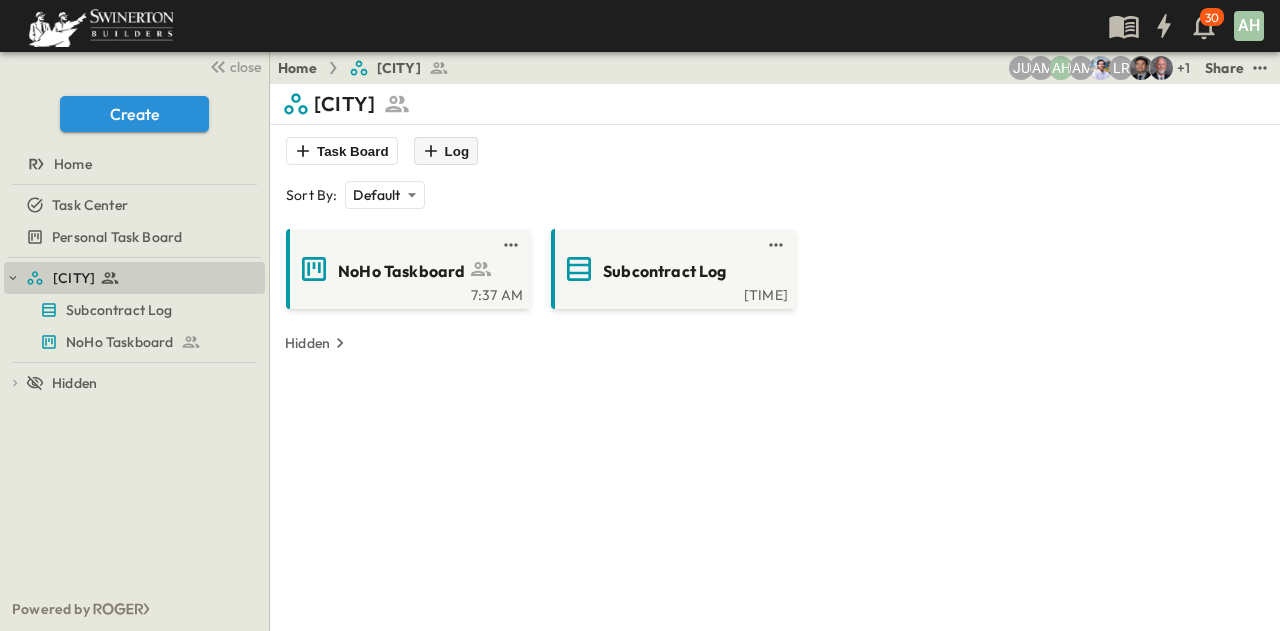 click on "Log" at bounding box center [446, 151] 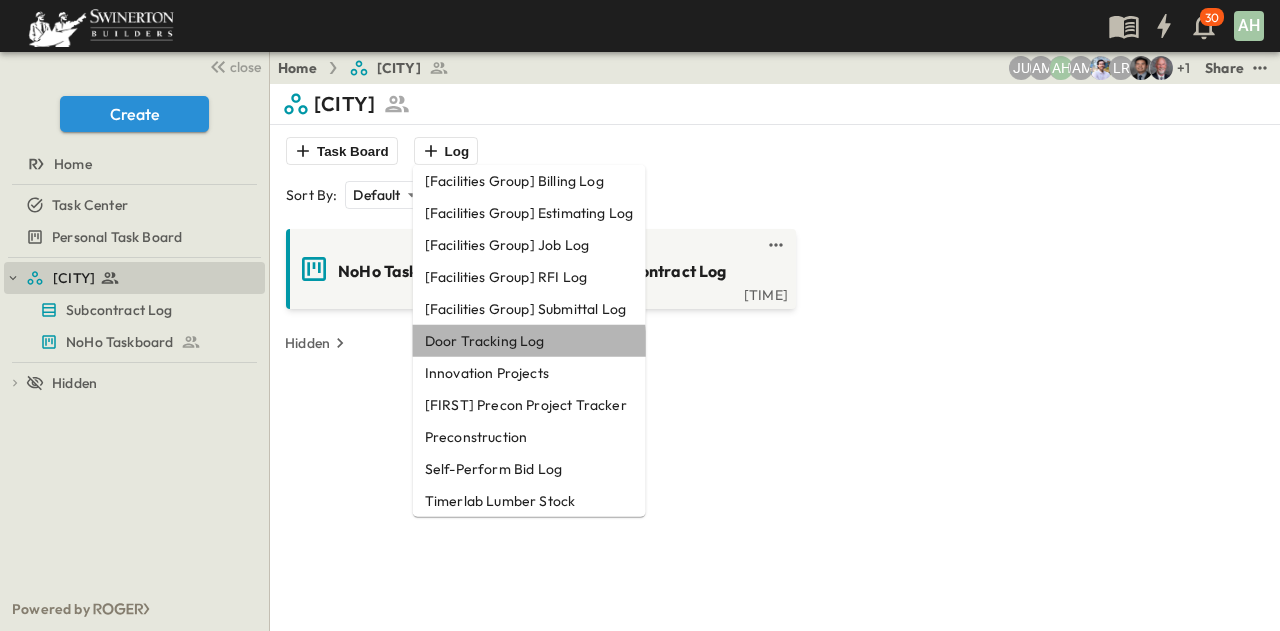 click on "Door Tracking Log" at bounding box center (529, 181) 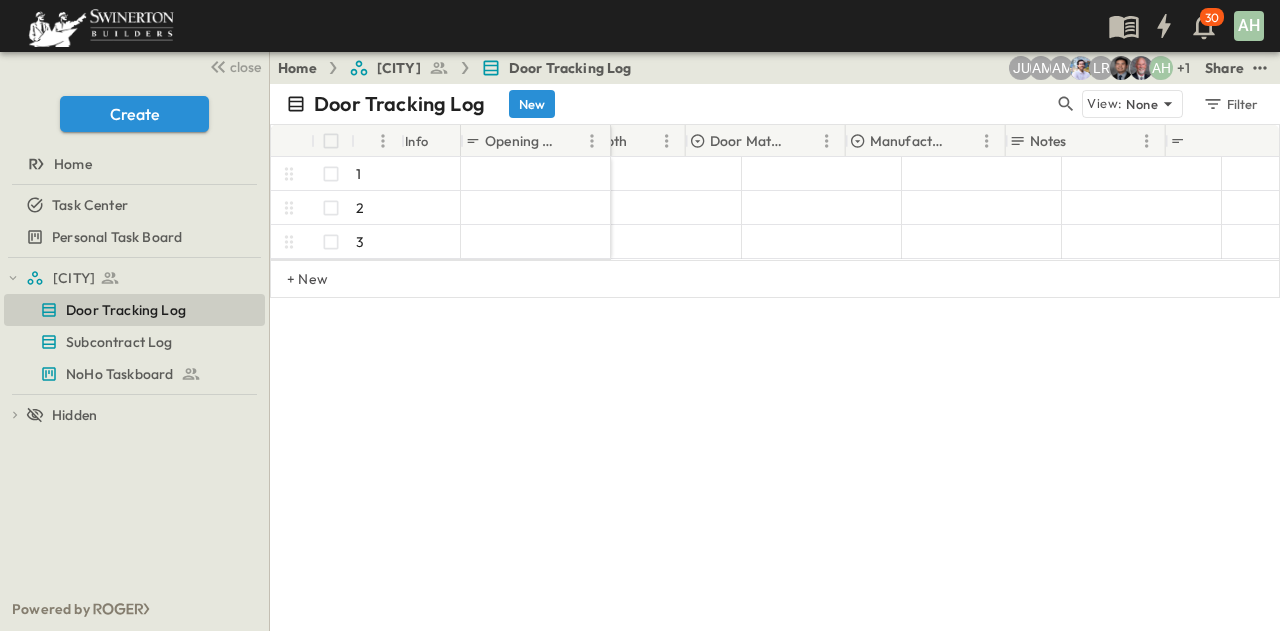 scroll, scrollTop: 0, scrollLeft: 3194, axis: horizontal 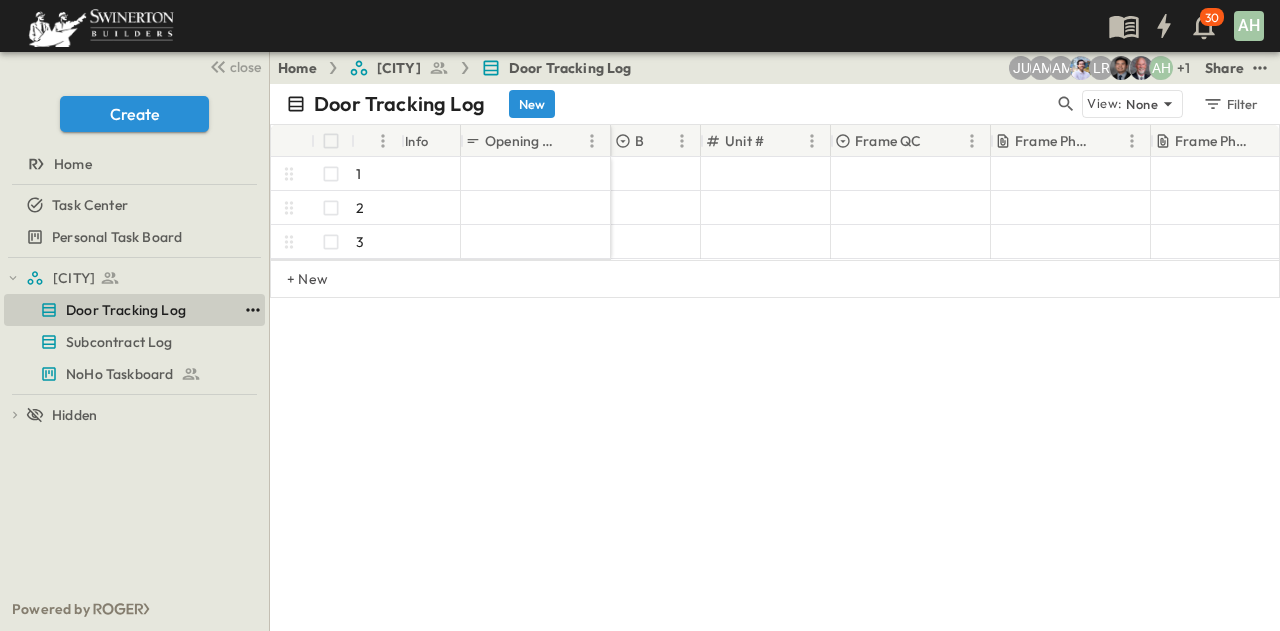 click at bounding box center (253, 310) 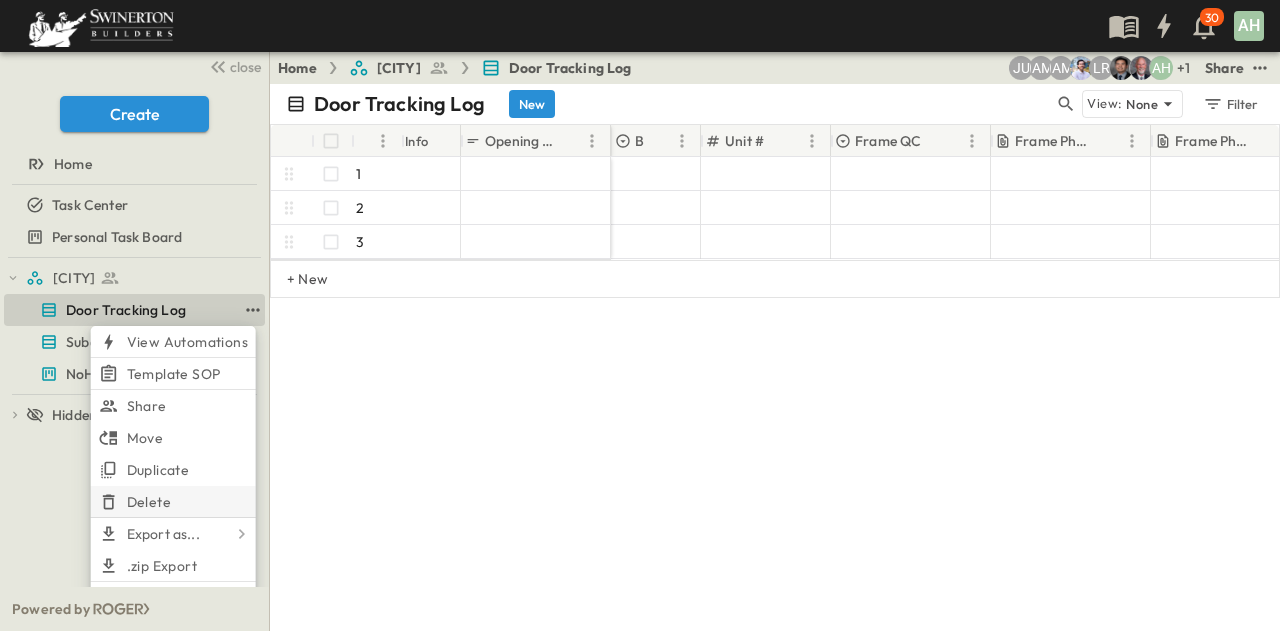 click on "Delete" at bounding box center (187, 342) 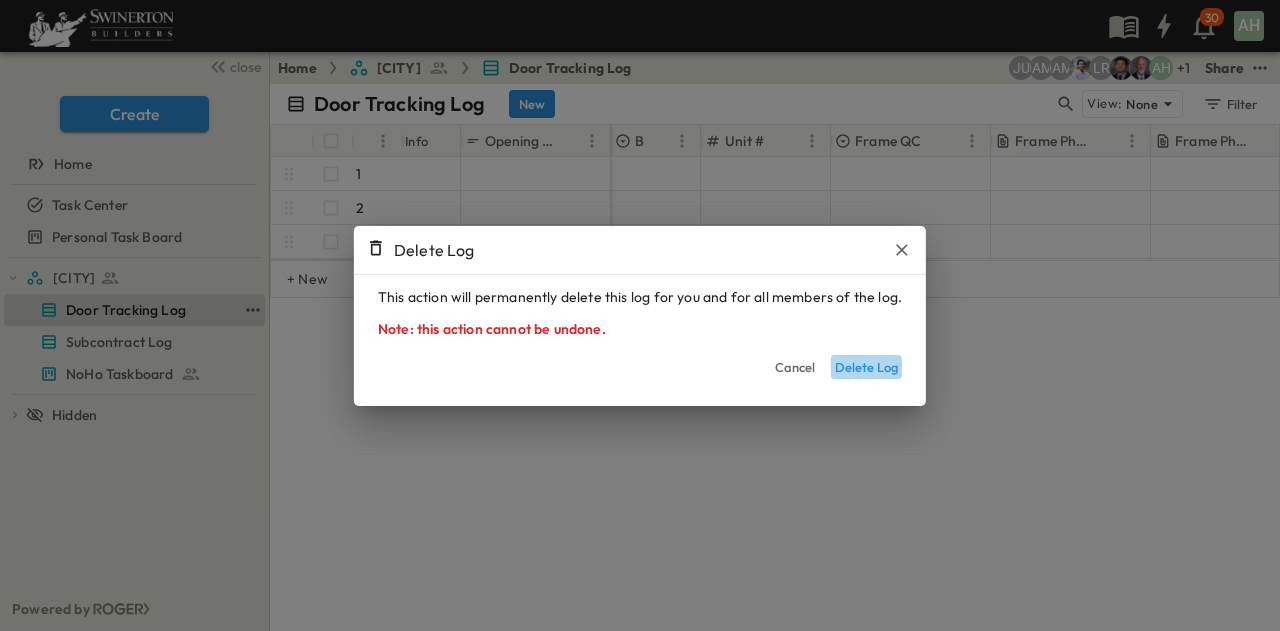 click on "Delete Log" at bounding box center (866, 367) 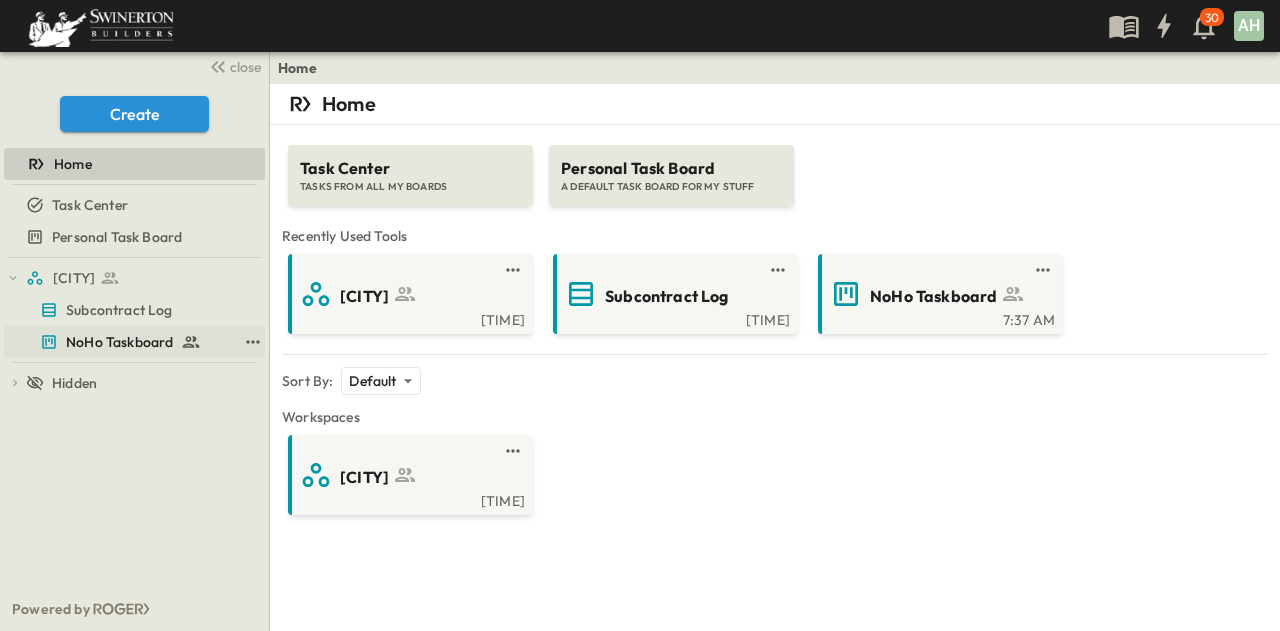 click on "NoHo Taskboard" at bounding box center [119, 342] 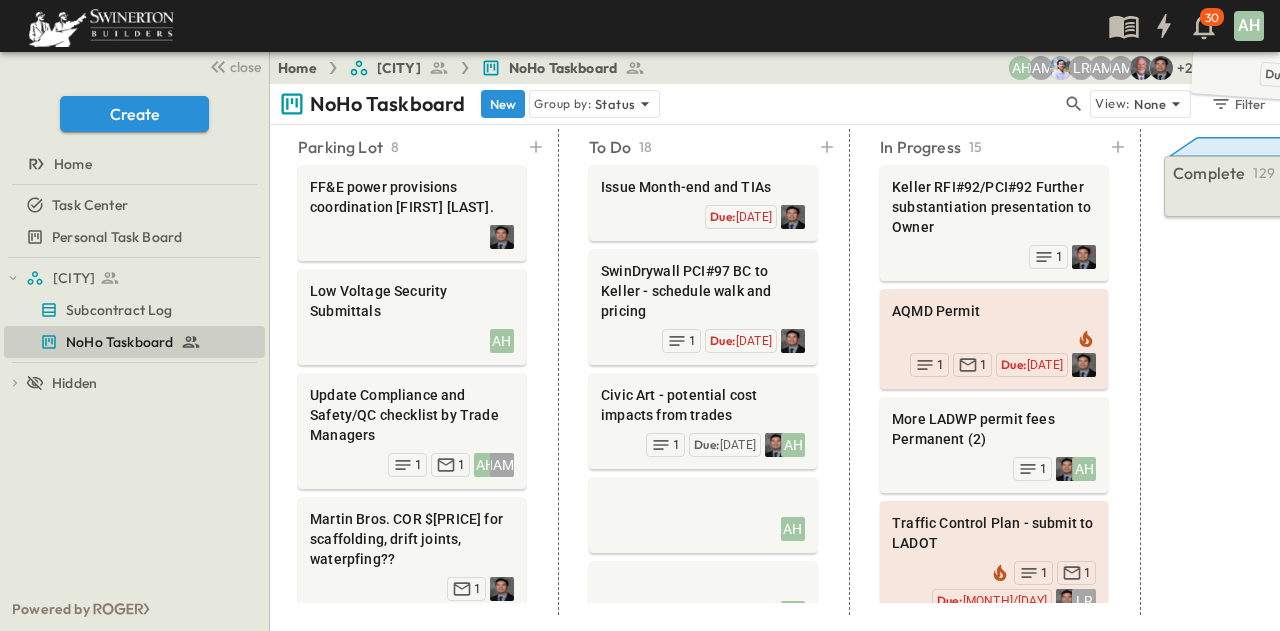 scroll, scrollTop: 0, scrollLeft: 84, axis: horizontal 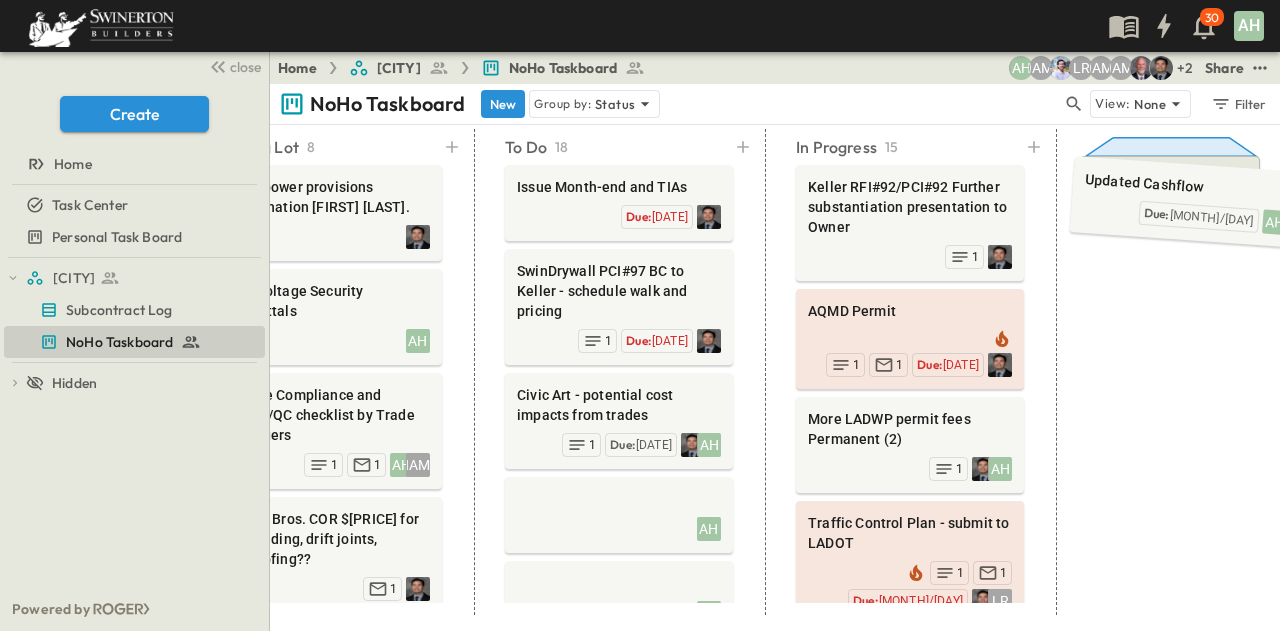 drag, startPoint x: 665, startPoint y: 500, endPoint x: 1149, endPoint y: 179, distance: 580.77277 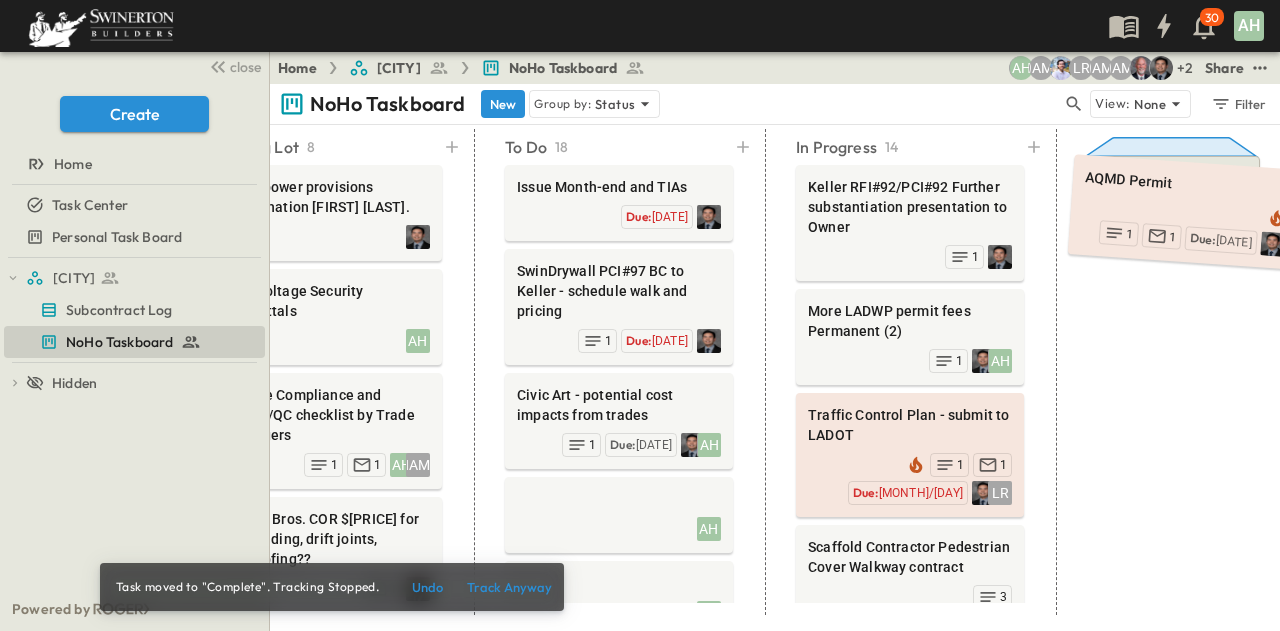 drag, startPoint x: 834, startPoint y: 309, endPoint x: 1108, endPoint y: 183, distance: 301.5825 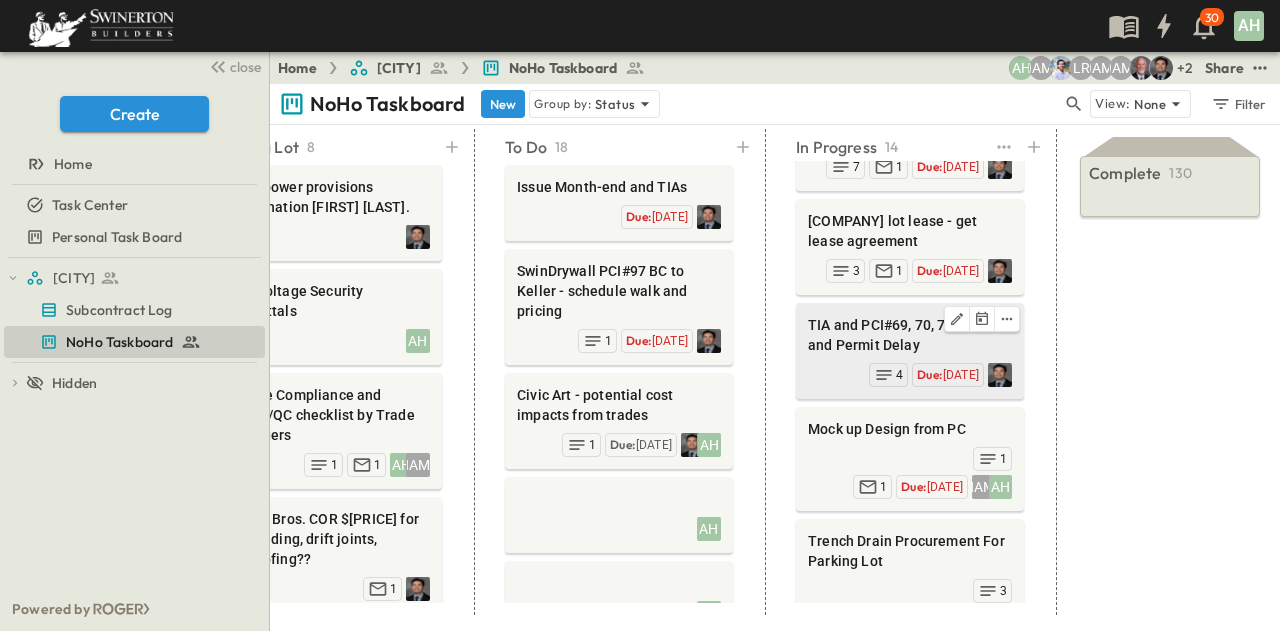 scroll, scrollTop: 1072, scrollLeft: 0, axis: vertical 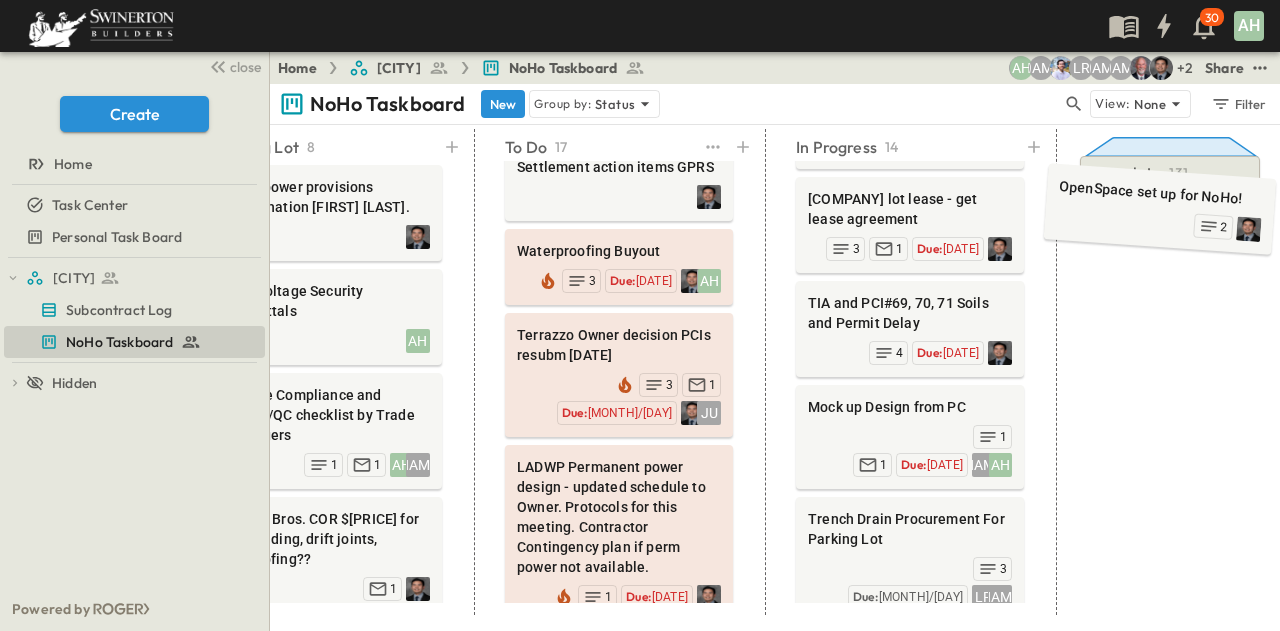 drag, startPoint x: 578, startPoint y: 250, endPoint x: 1119, endPoint y: 192, distance: 544.10016 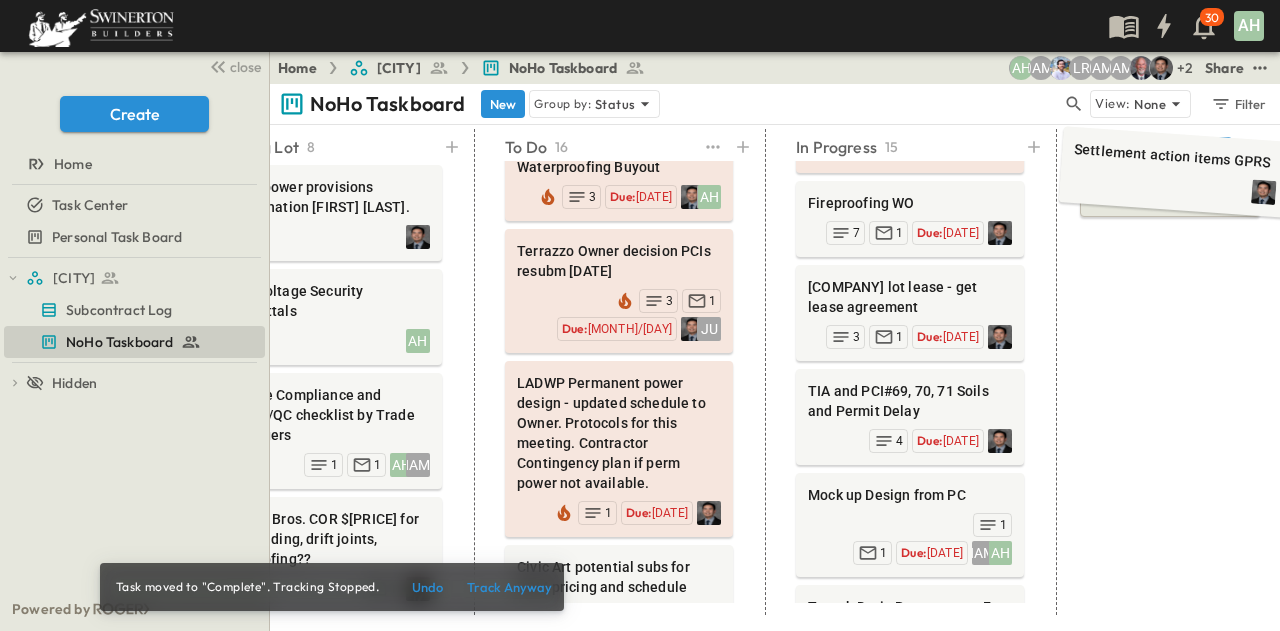 scroll, scrollTop: 412, scrollLeft: 0, axis: vertical 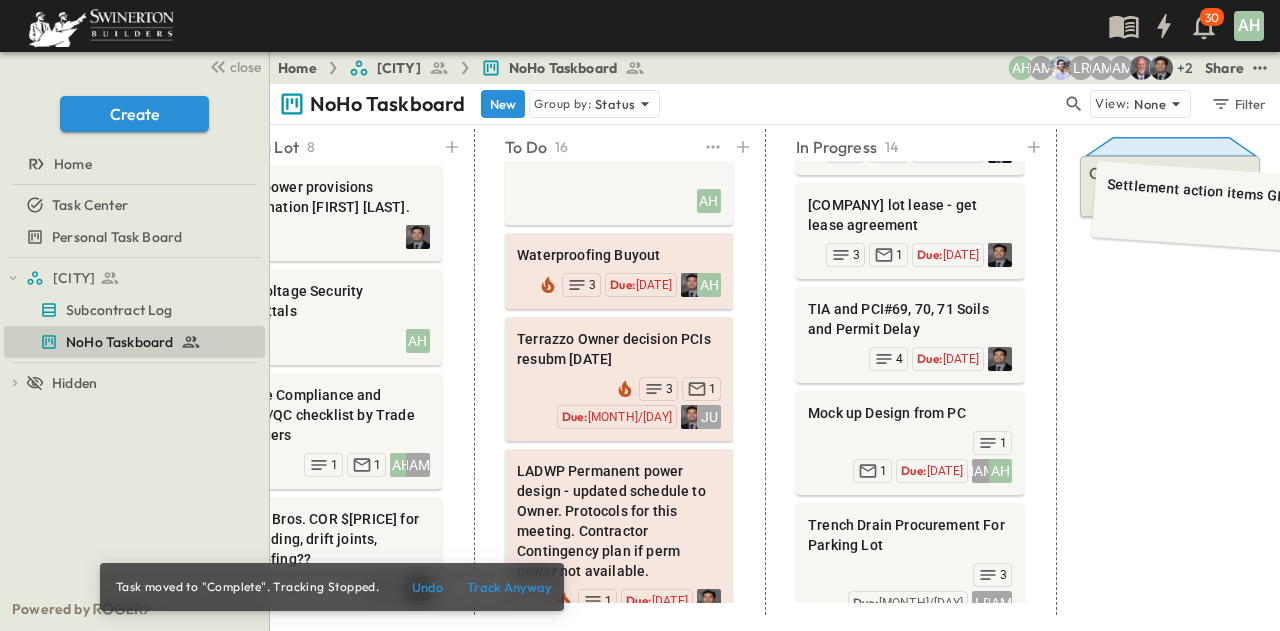 drag, startPoint x: 566, startPoint y: 171, endPoint x: 1149, endPoint y: 190, distance: 583.3095 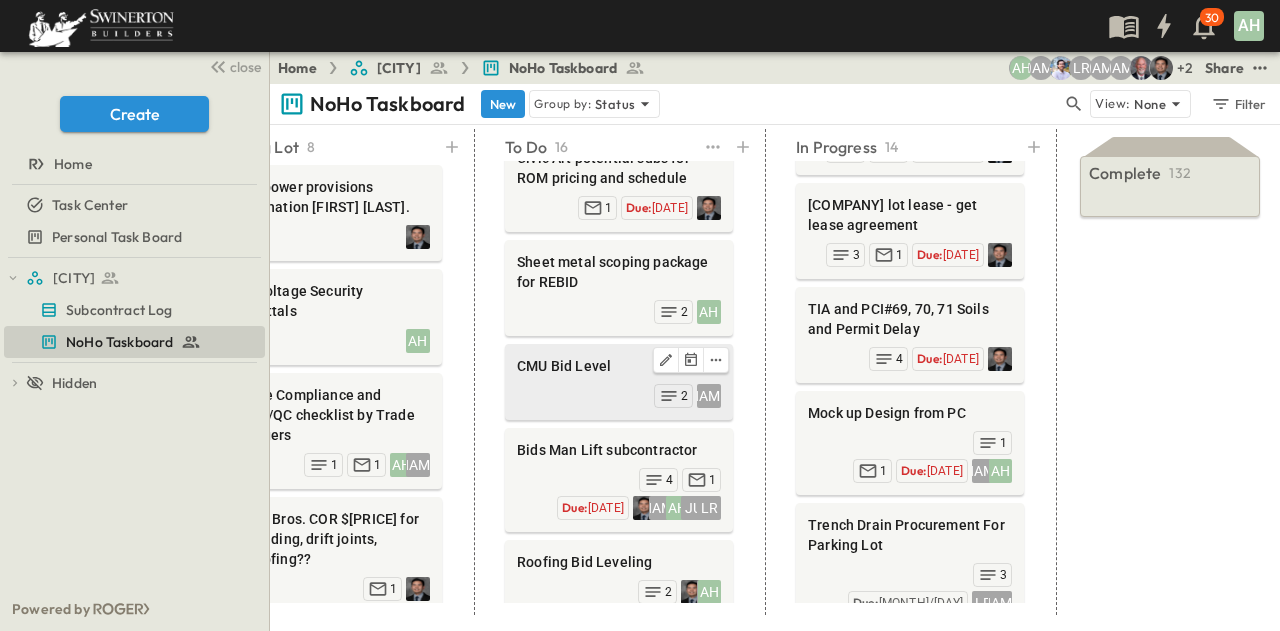 scroll, scrollTop: 912, scrollLeft: 0, axis: vertical 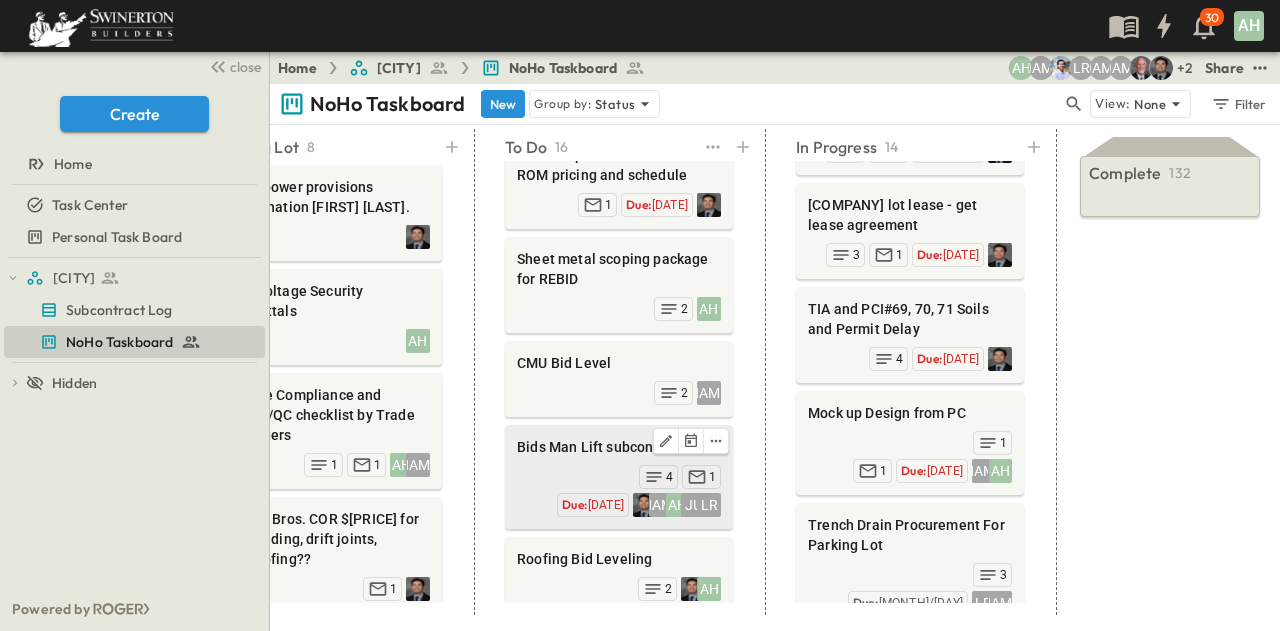 click on "JS AH JU LR Due: 3/28 1 4" at bounding box center (619, 489) 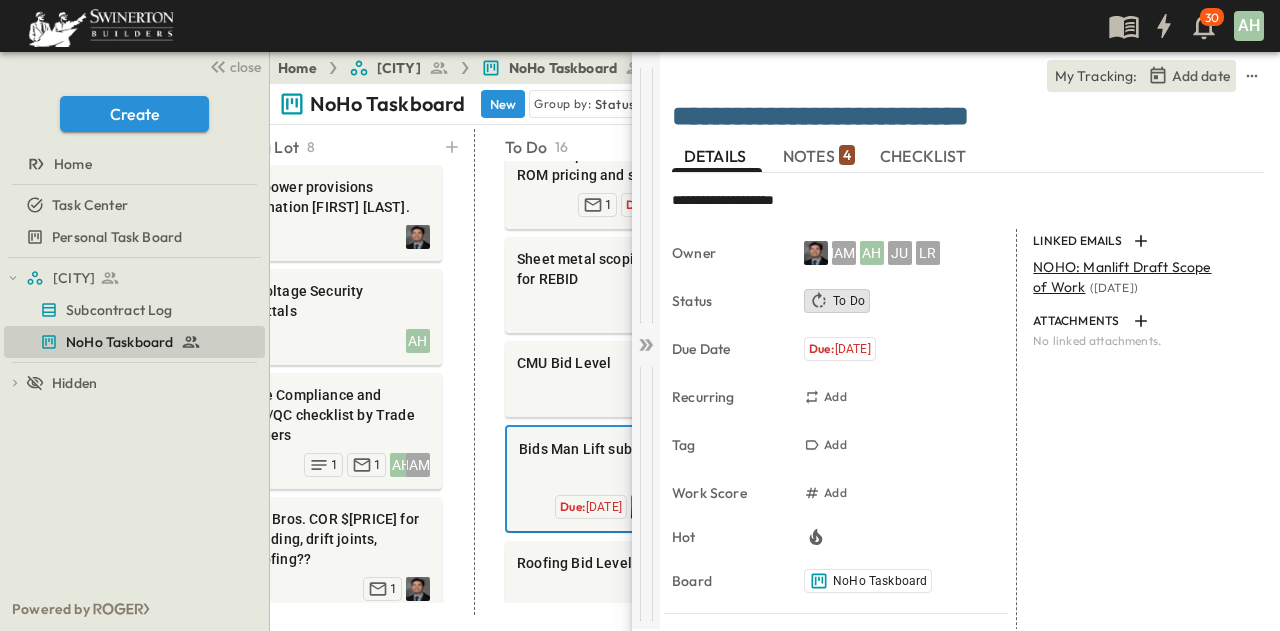 click at bounding box center (649, 345) 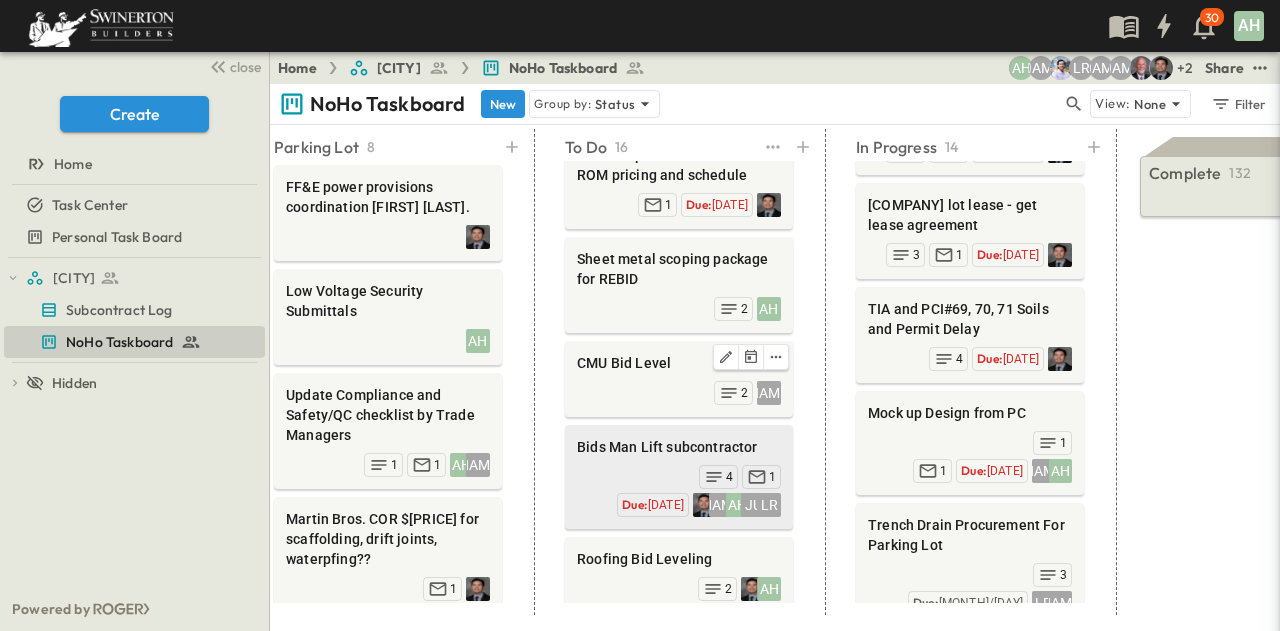 scroll, scrollTop: 0, scrollLeft: 0, axis: both 